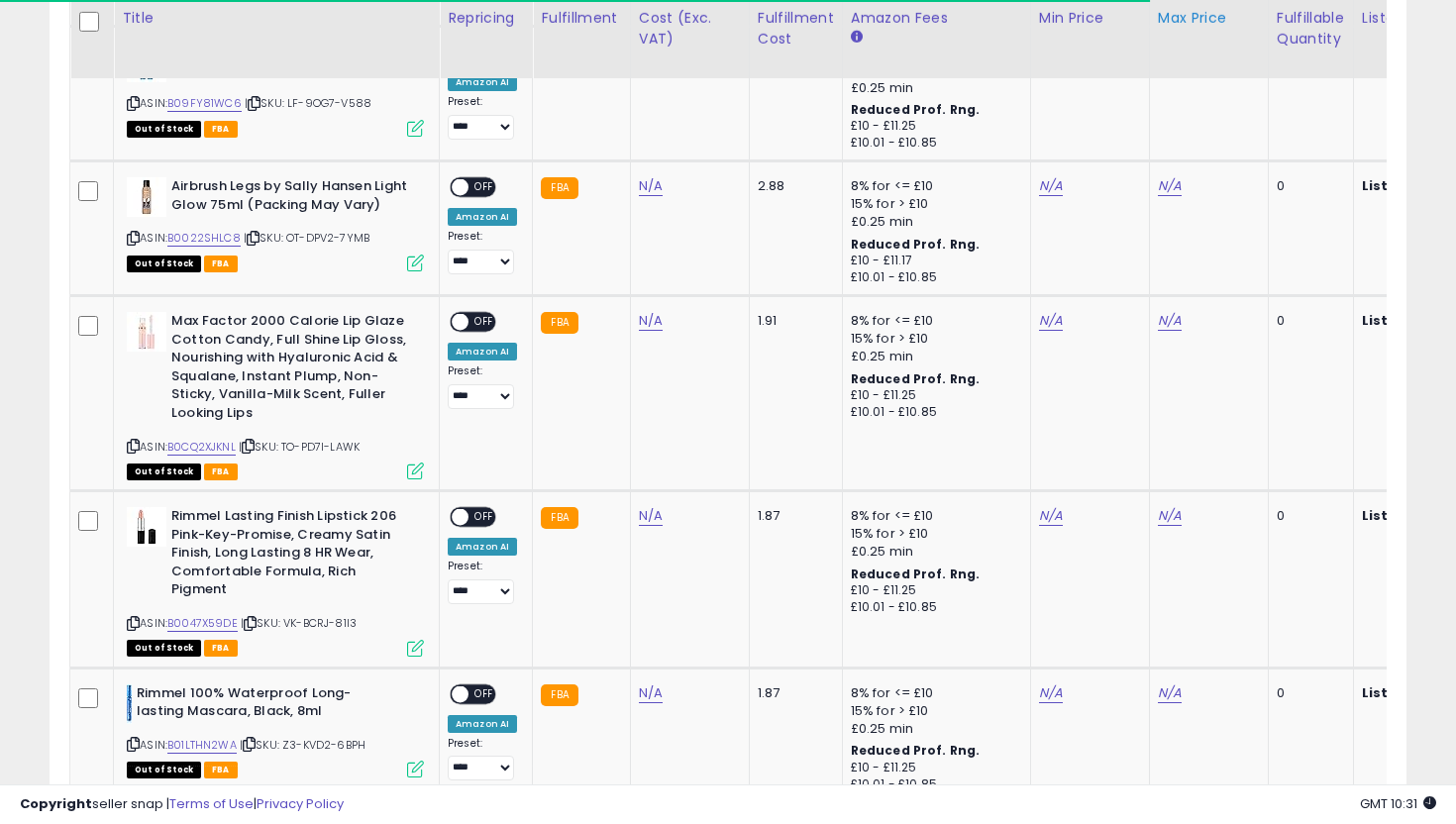 scroll, scrollTop: 2271, scrollLeft: 0, axis: vertical 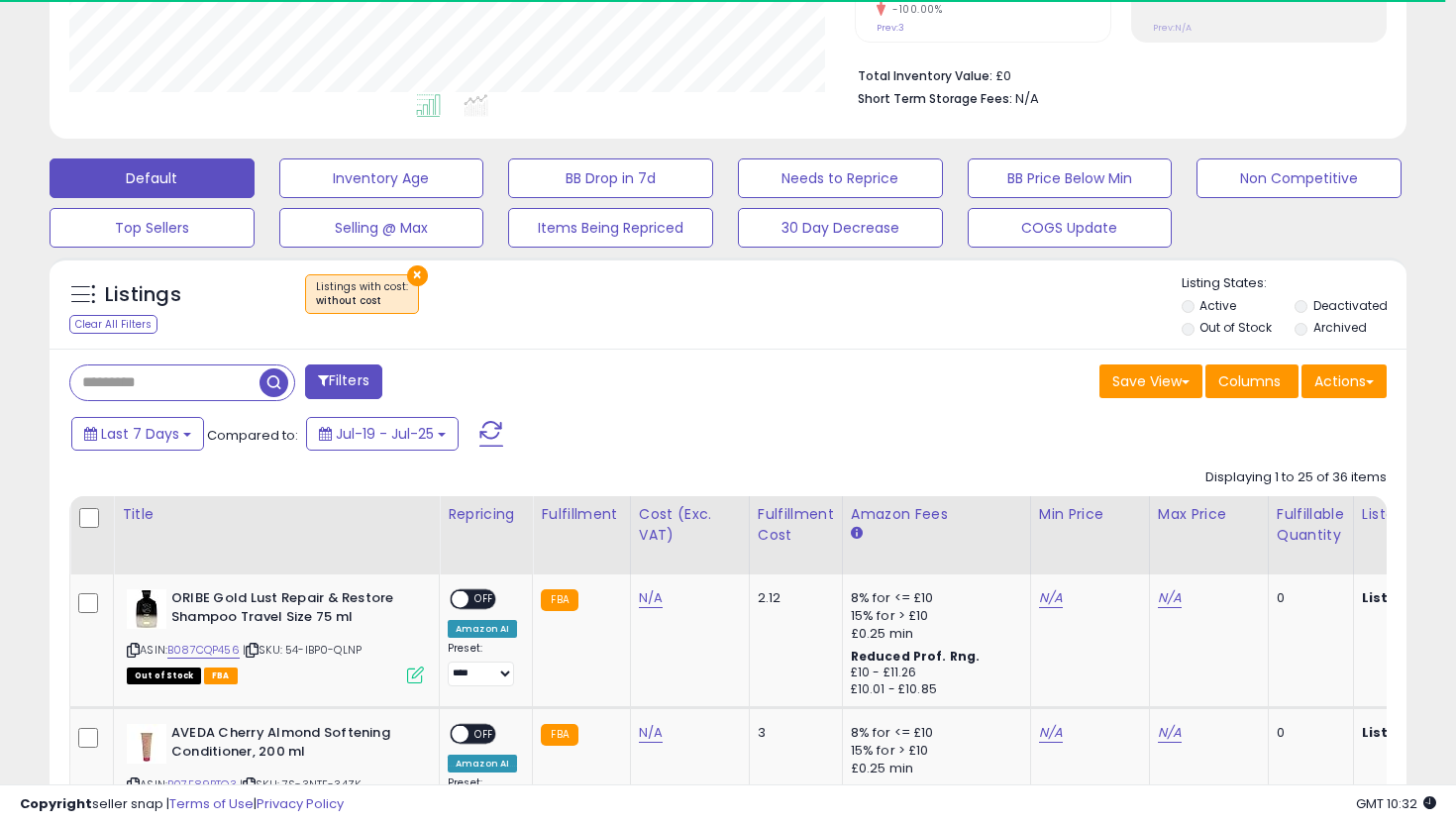 click on "×" at bounding box center [417, 275] 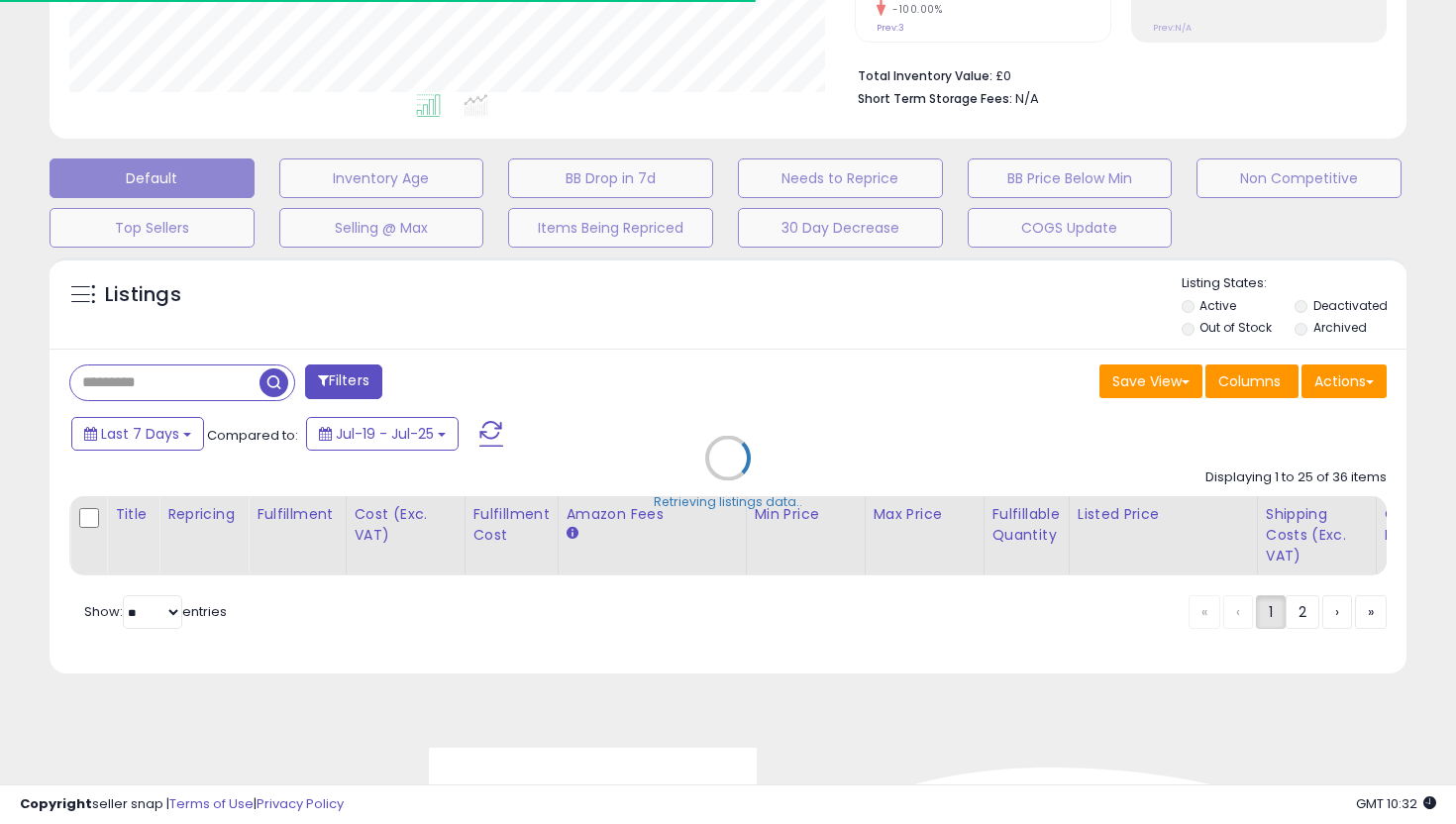 click on "Retrieving listings data.." at bounding box center (728, 472) 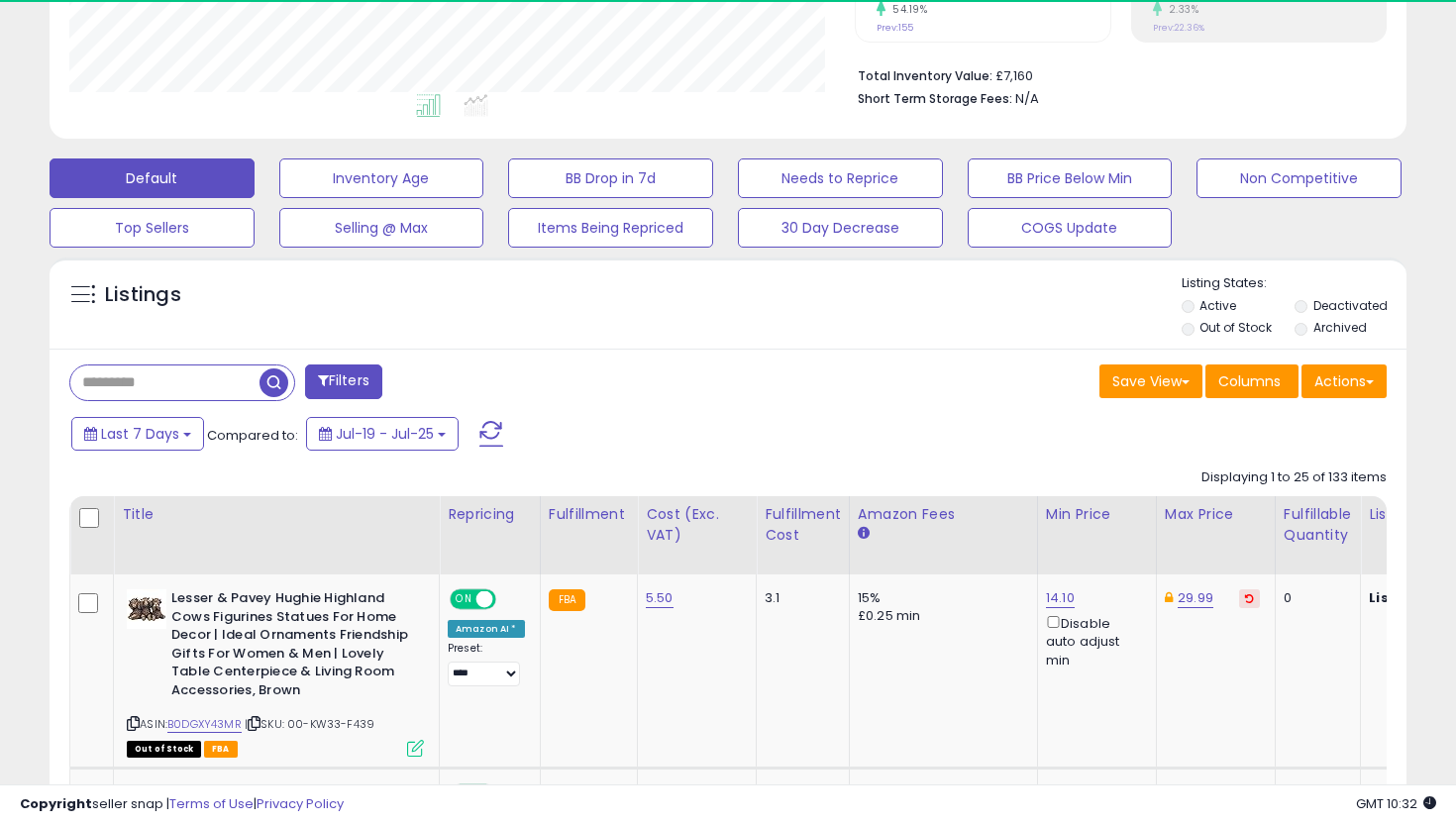 click on "Filters" at bounding box center [344, 381] 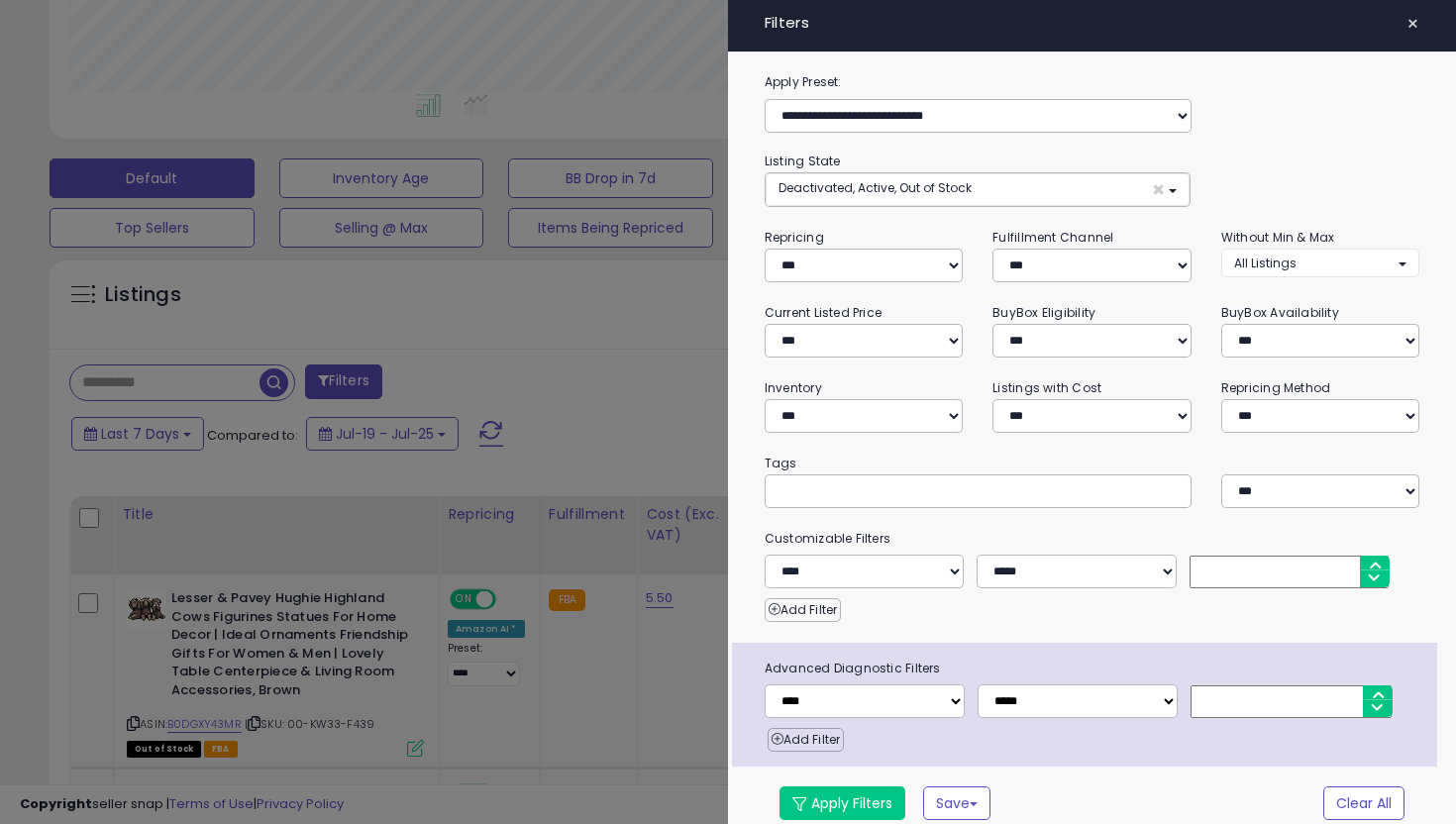 click on "Repricing Method" at bounding box center [1276, 387] 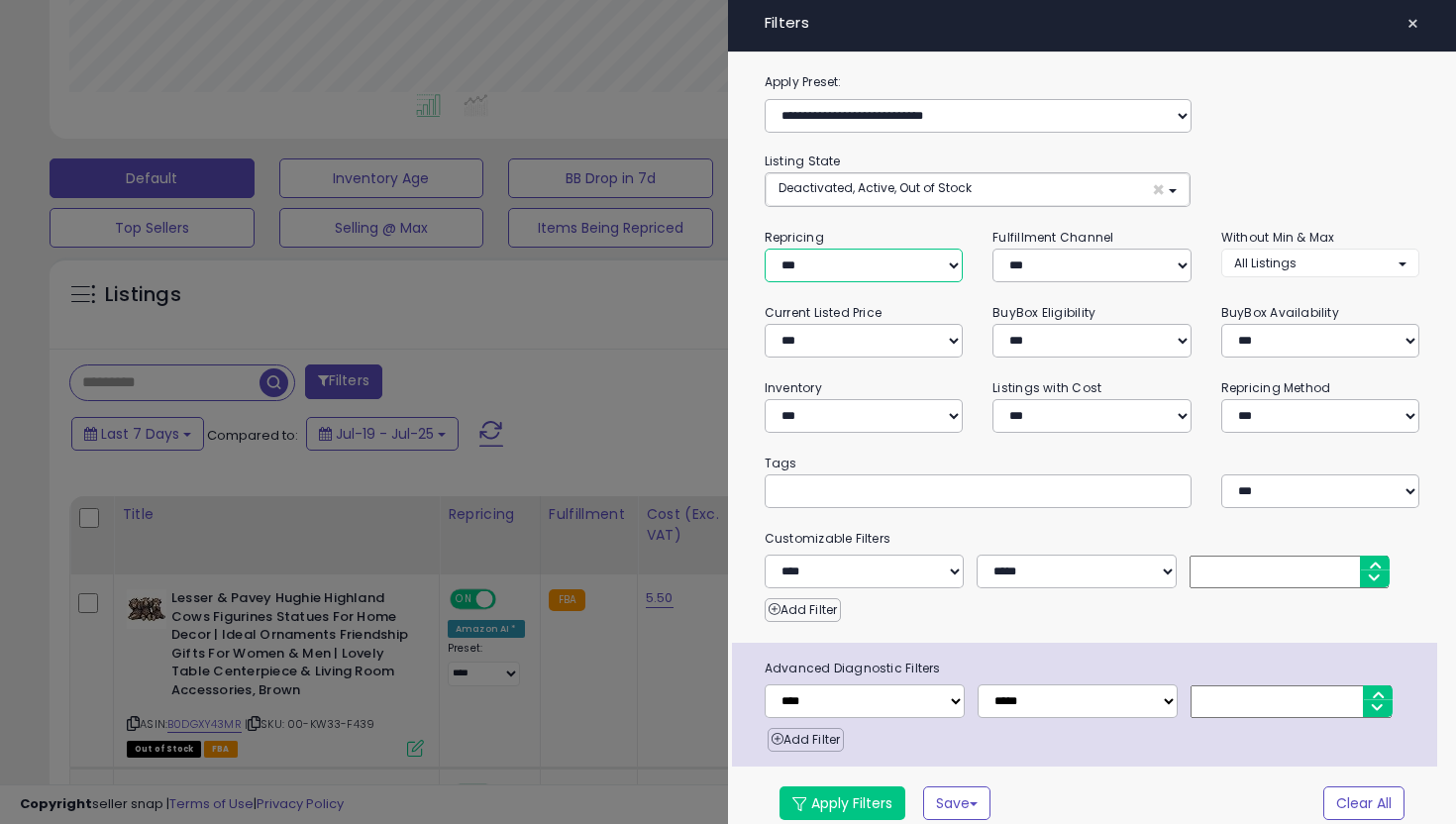 click on "**********" at bounding box center [864, 265] 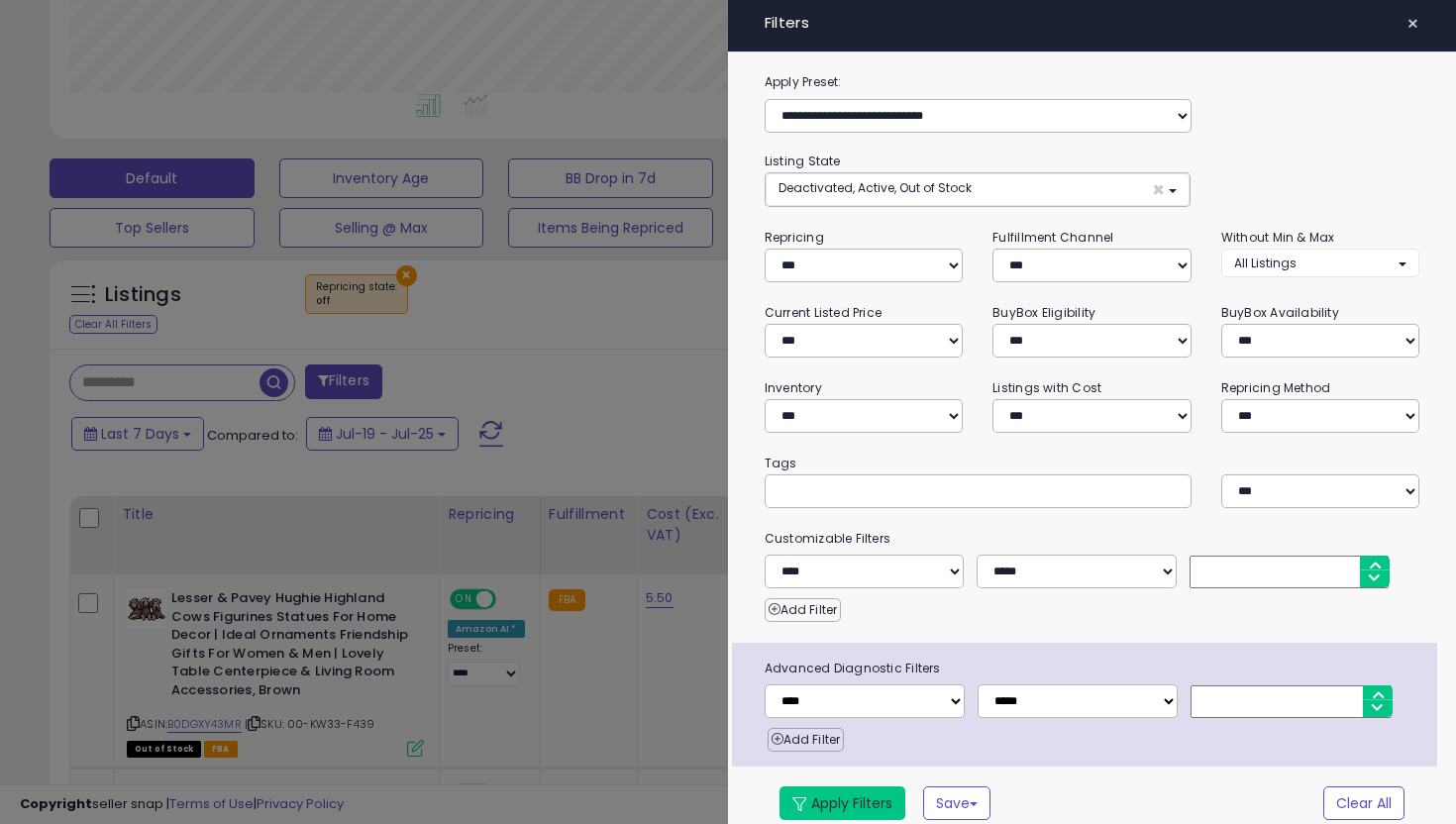 click on "Apply Filters" at bounding box center [842, 803] 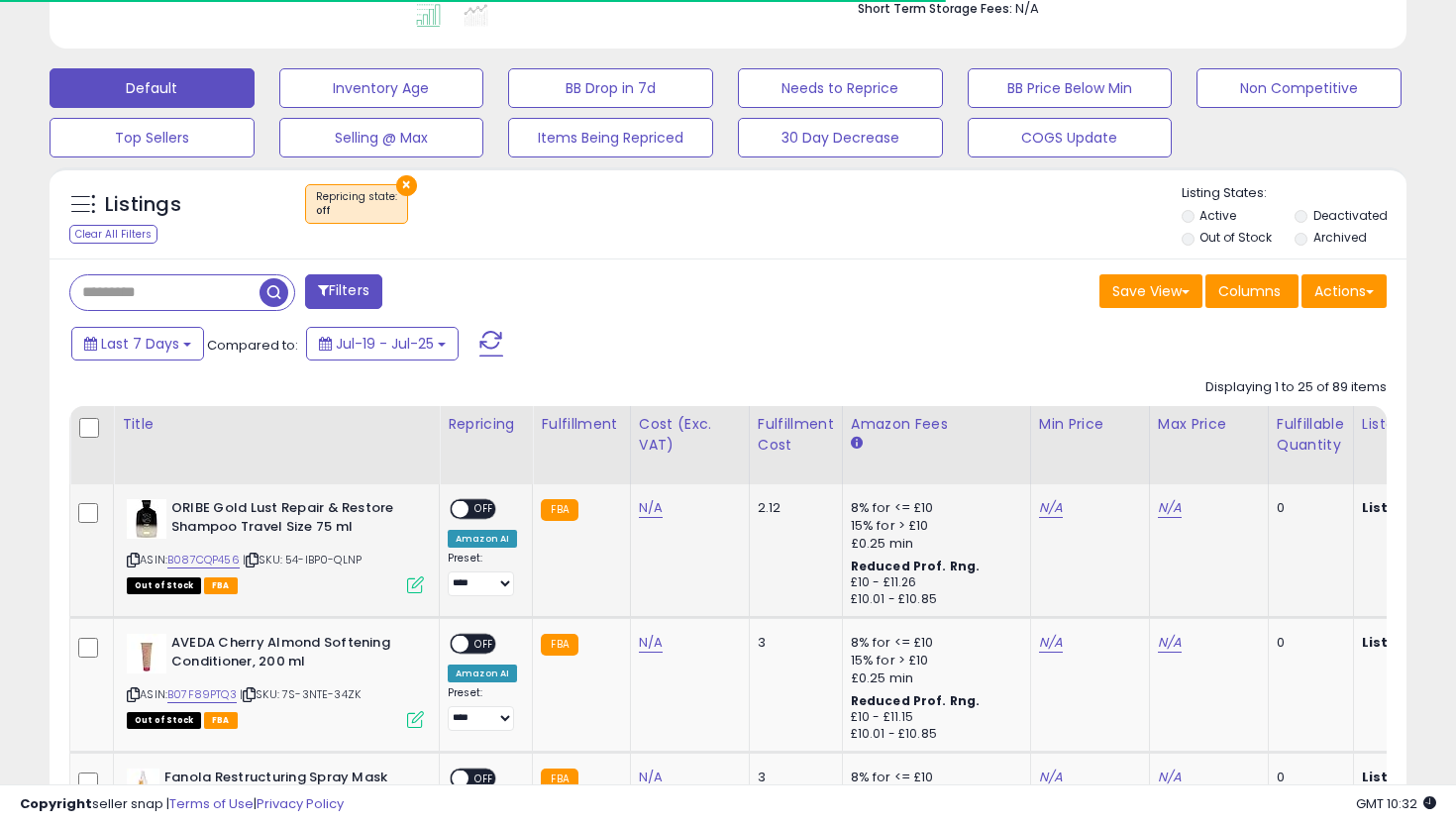 scroll, scrollTop: 570, scrollLeft: 0, axis: vertical 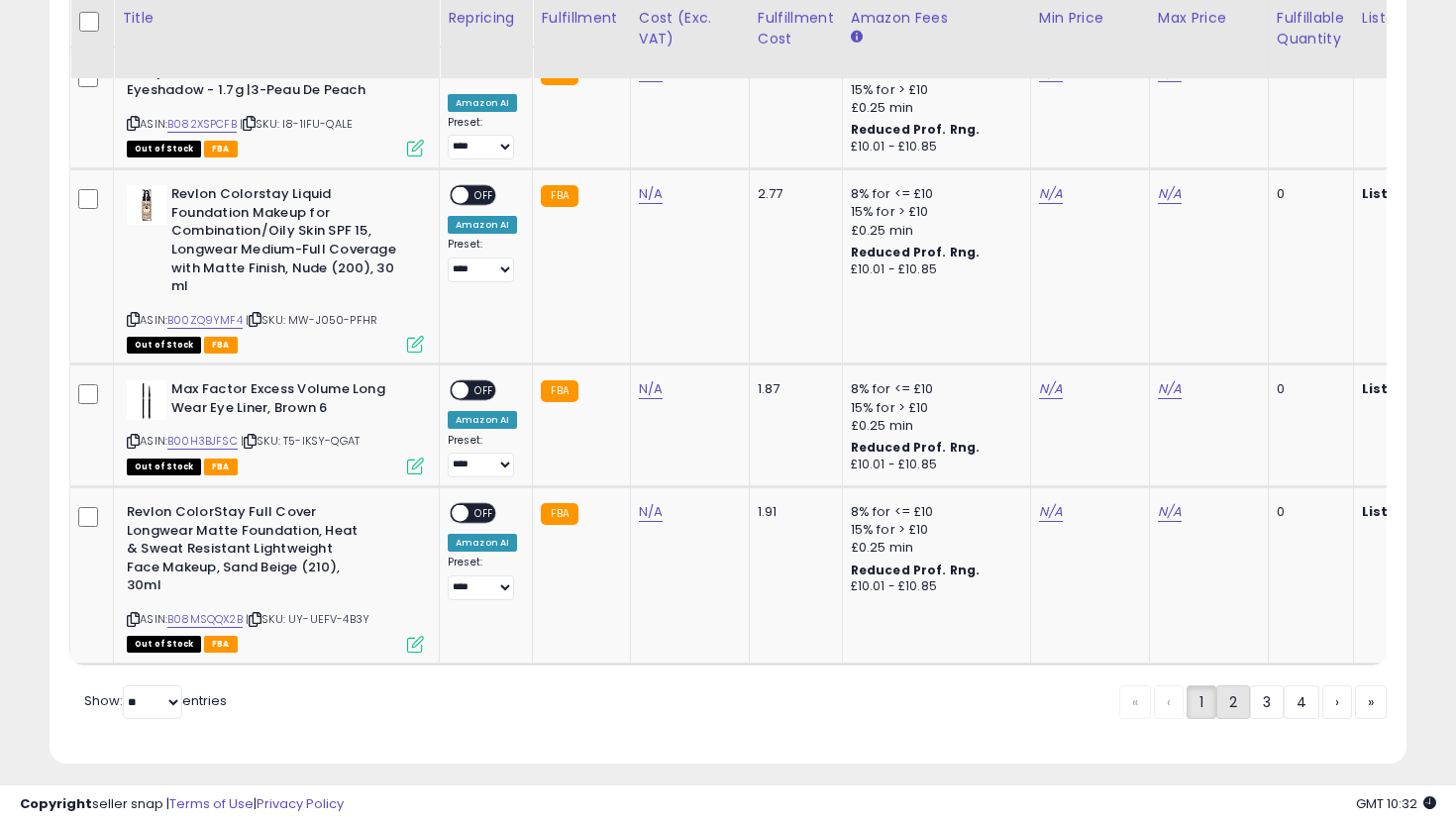 click on "2" 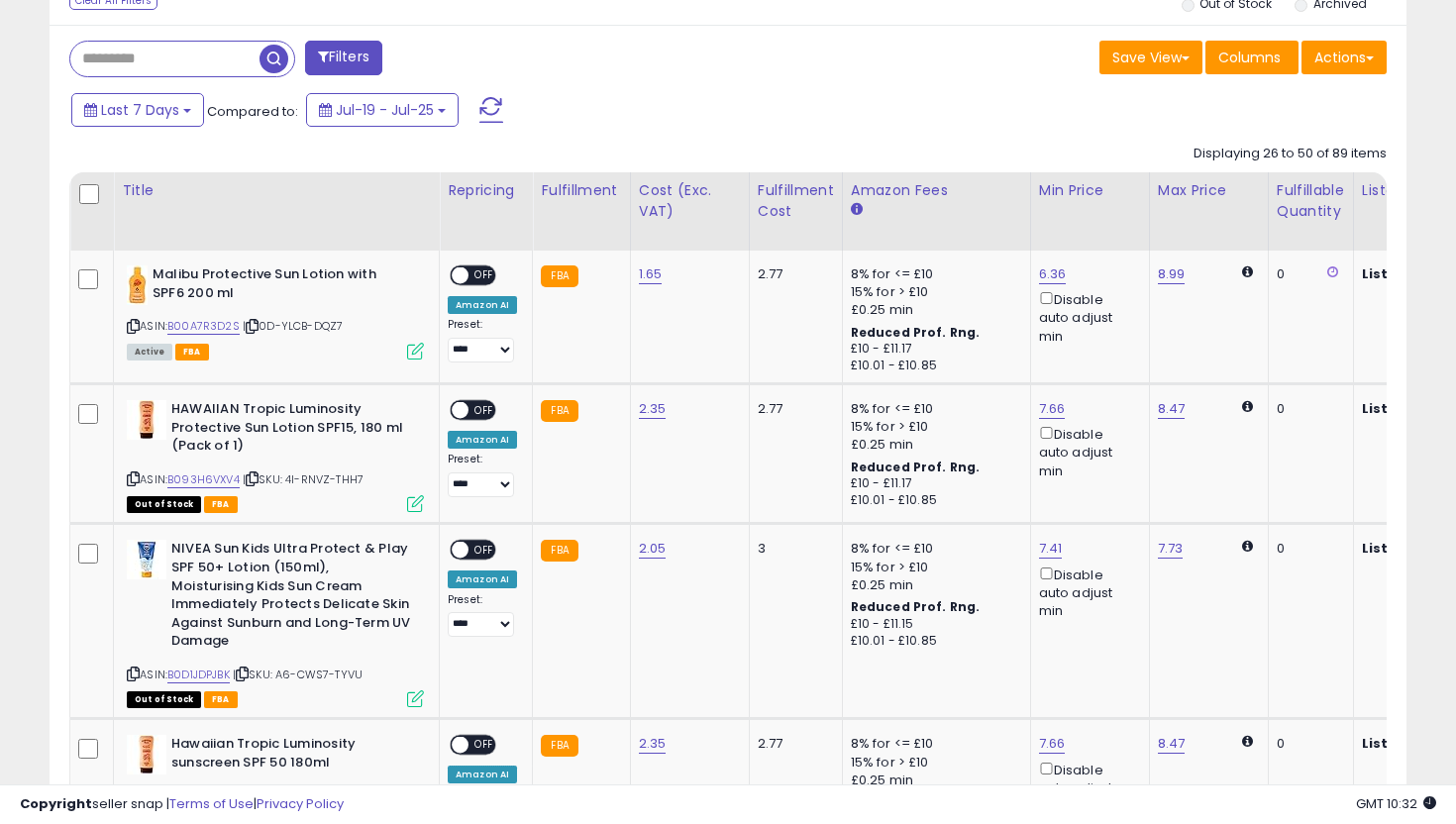 scroll, scrollTop: 758, scrollLeft: 0, axis: vertical 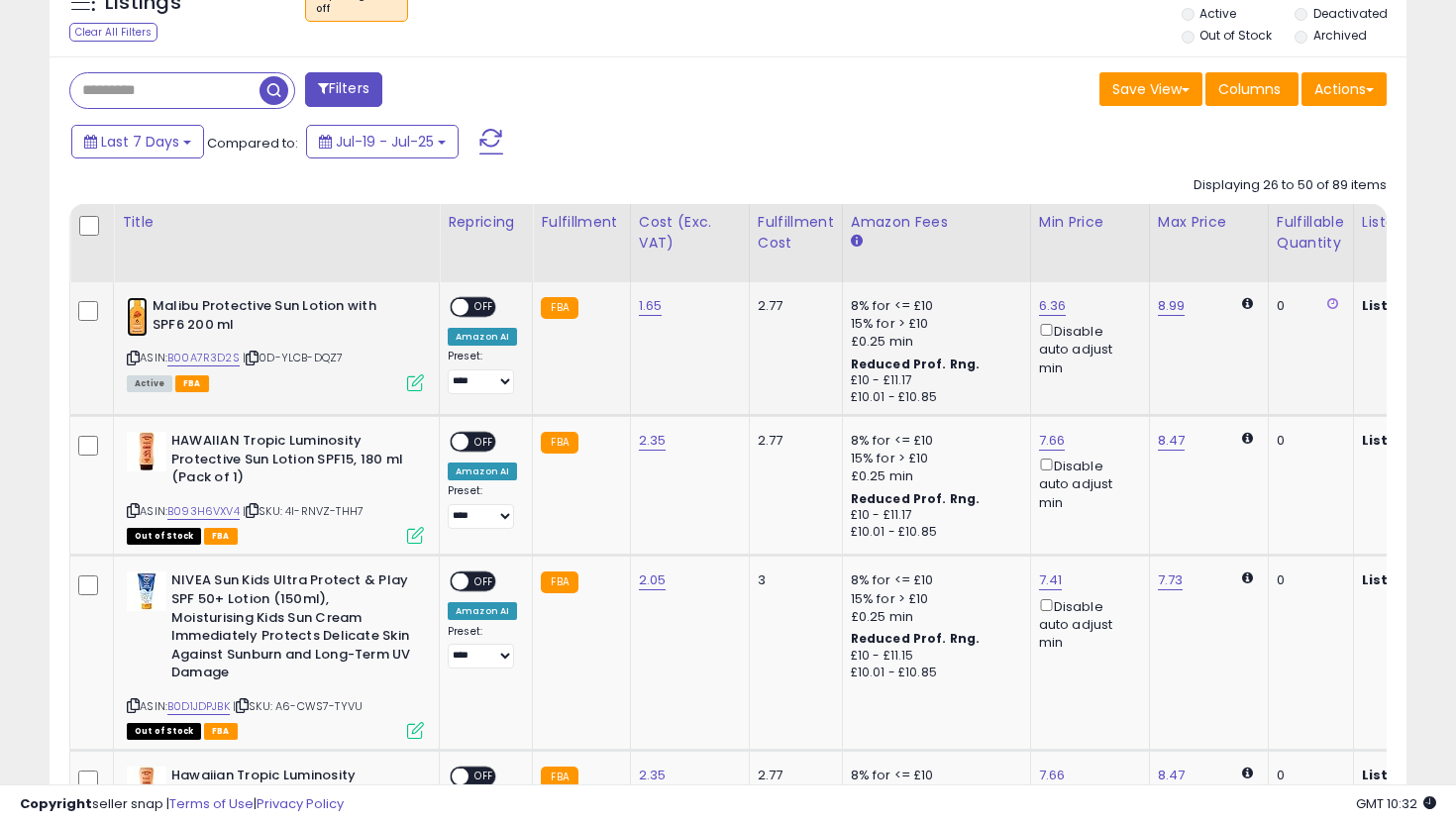 click at bounding box center (137, 317) 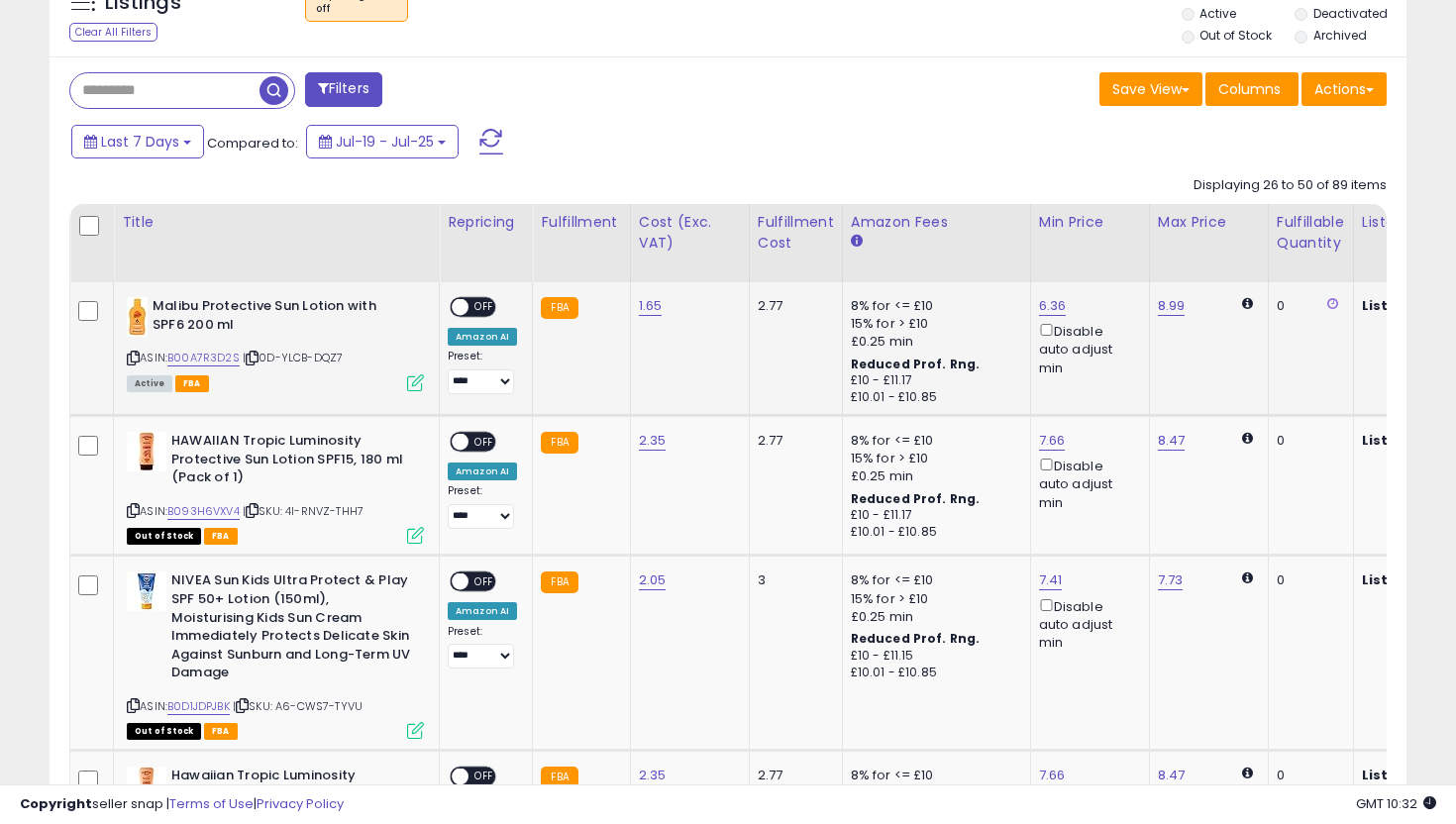click at bounding box center [415, 382] 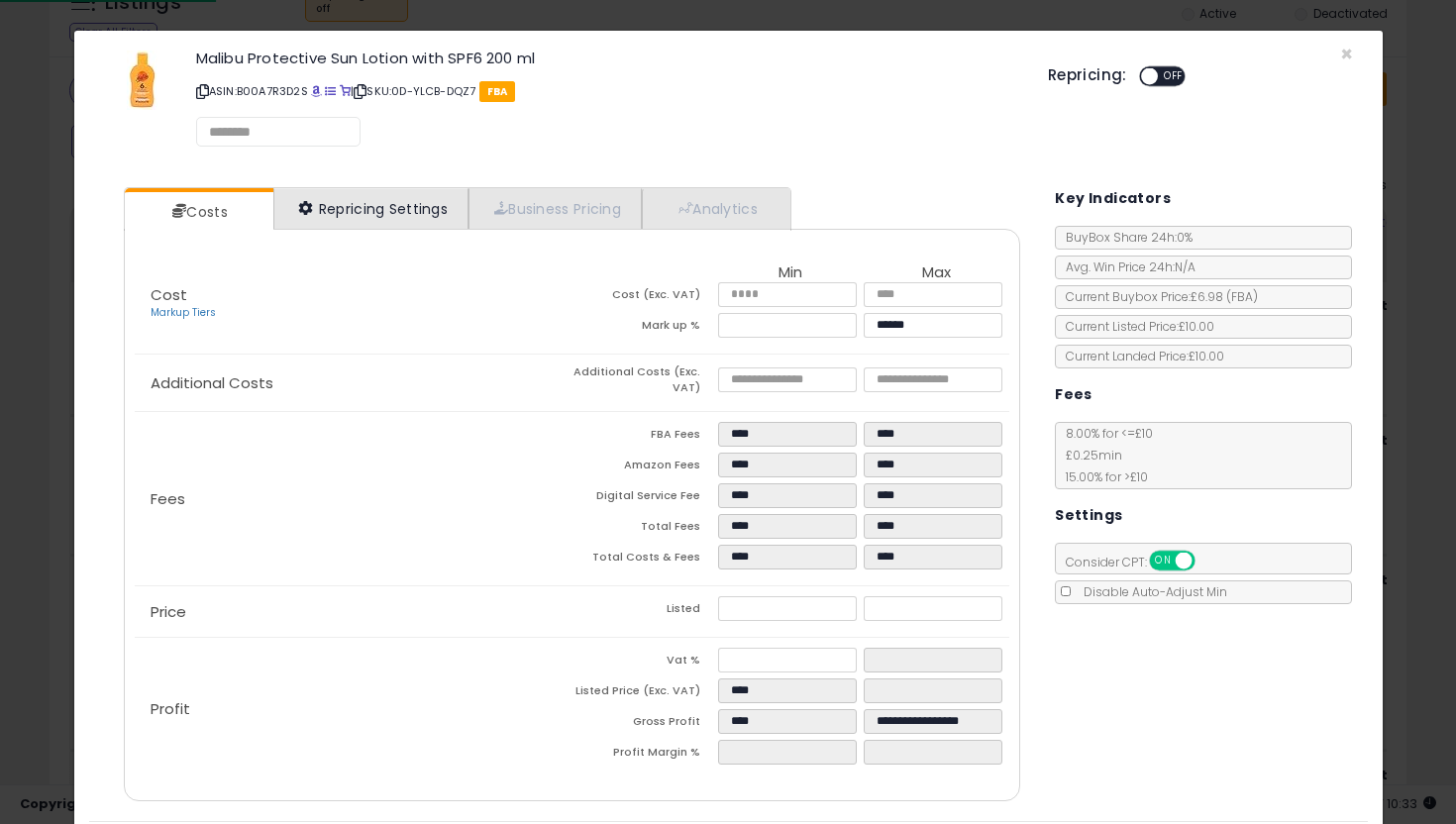select on "*********" 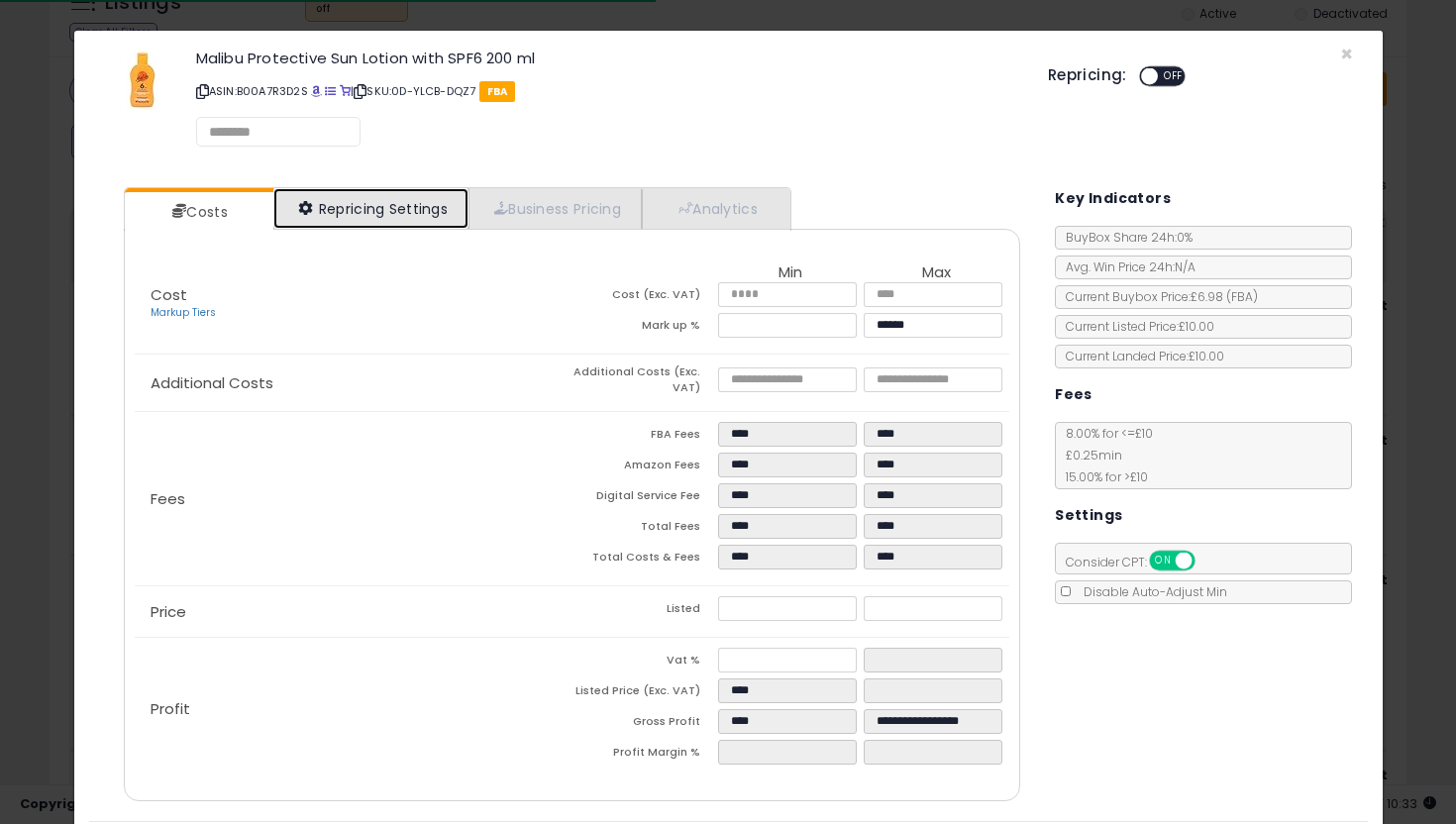 click on "Repricing Settings" at bounding box center (371, 208) 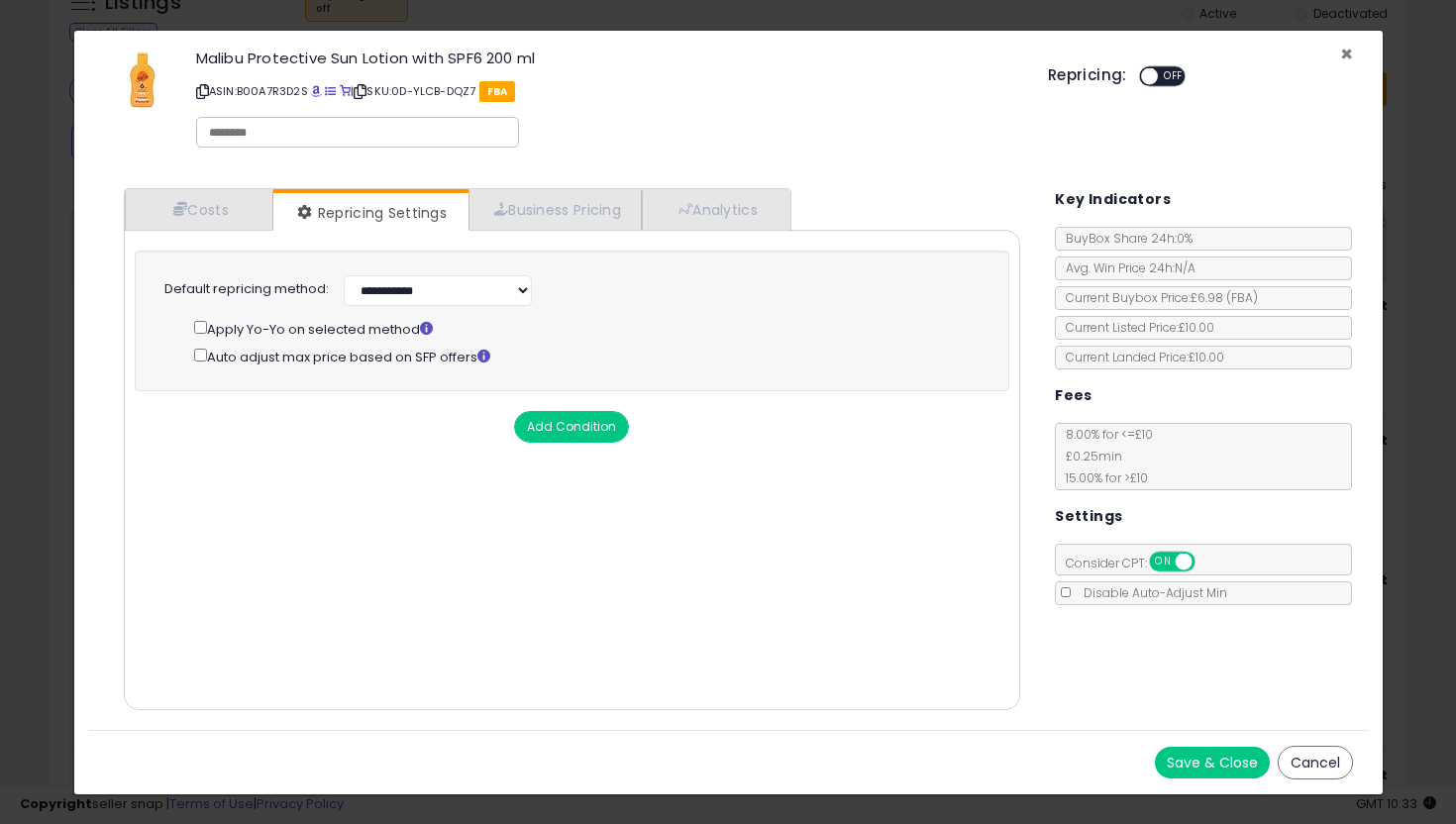 click on "×" at bounding box center [1346, 53] 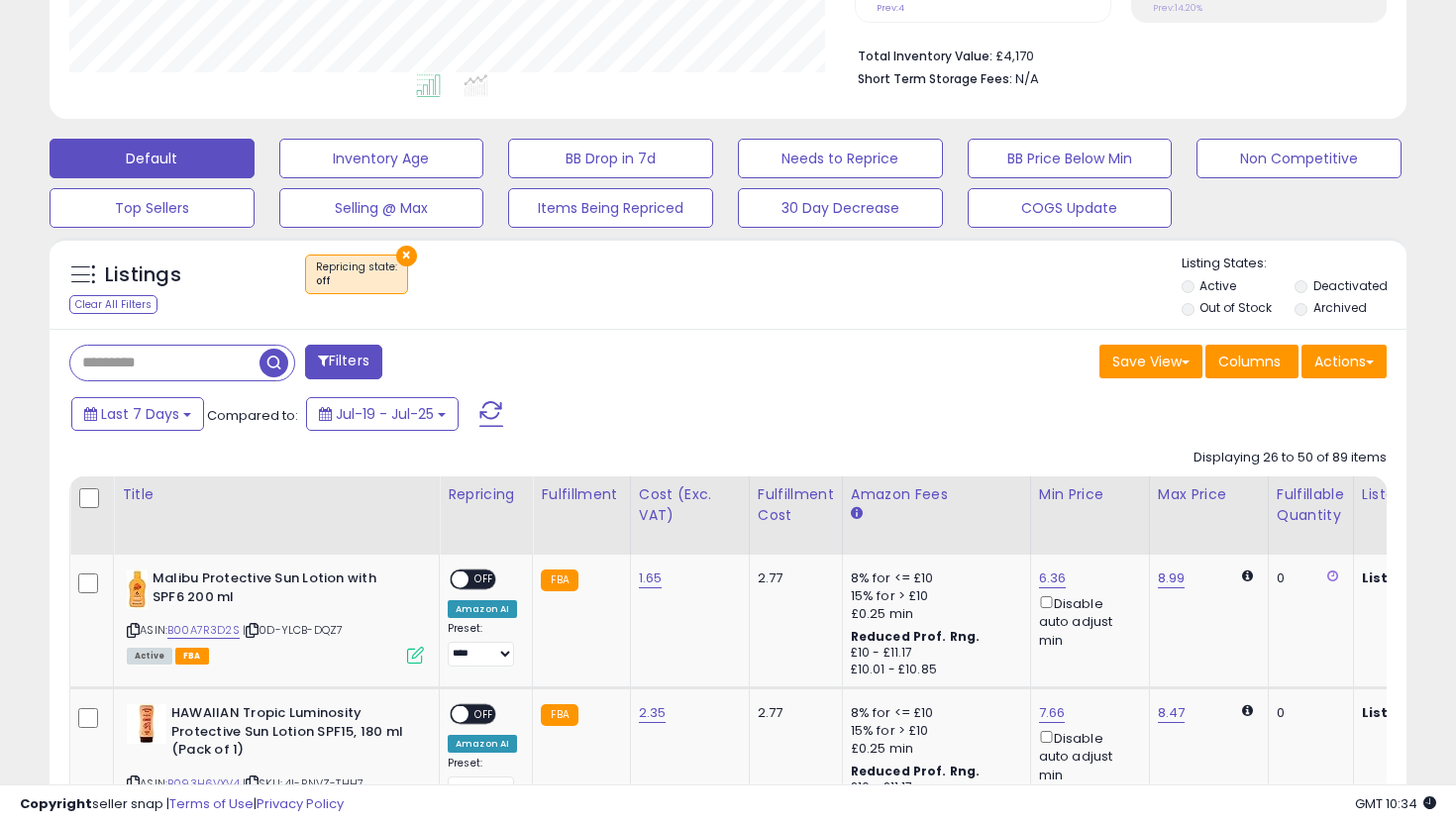 scroll, scrollTop: 486, scrollLeft: 0, axis: vertical 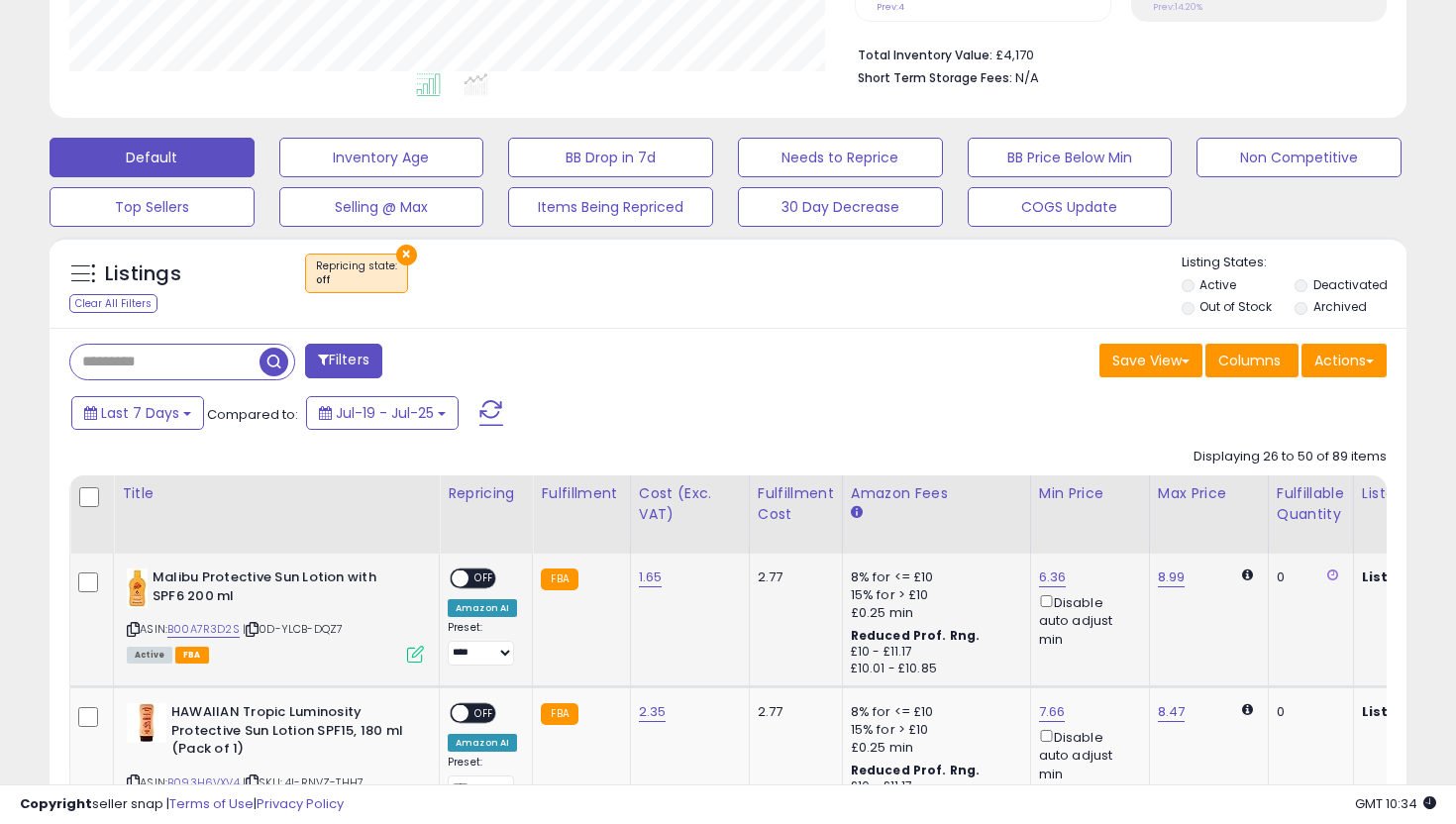 click at bounding box center [415, 654] 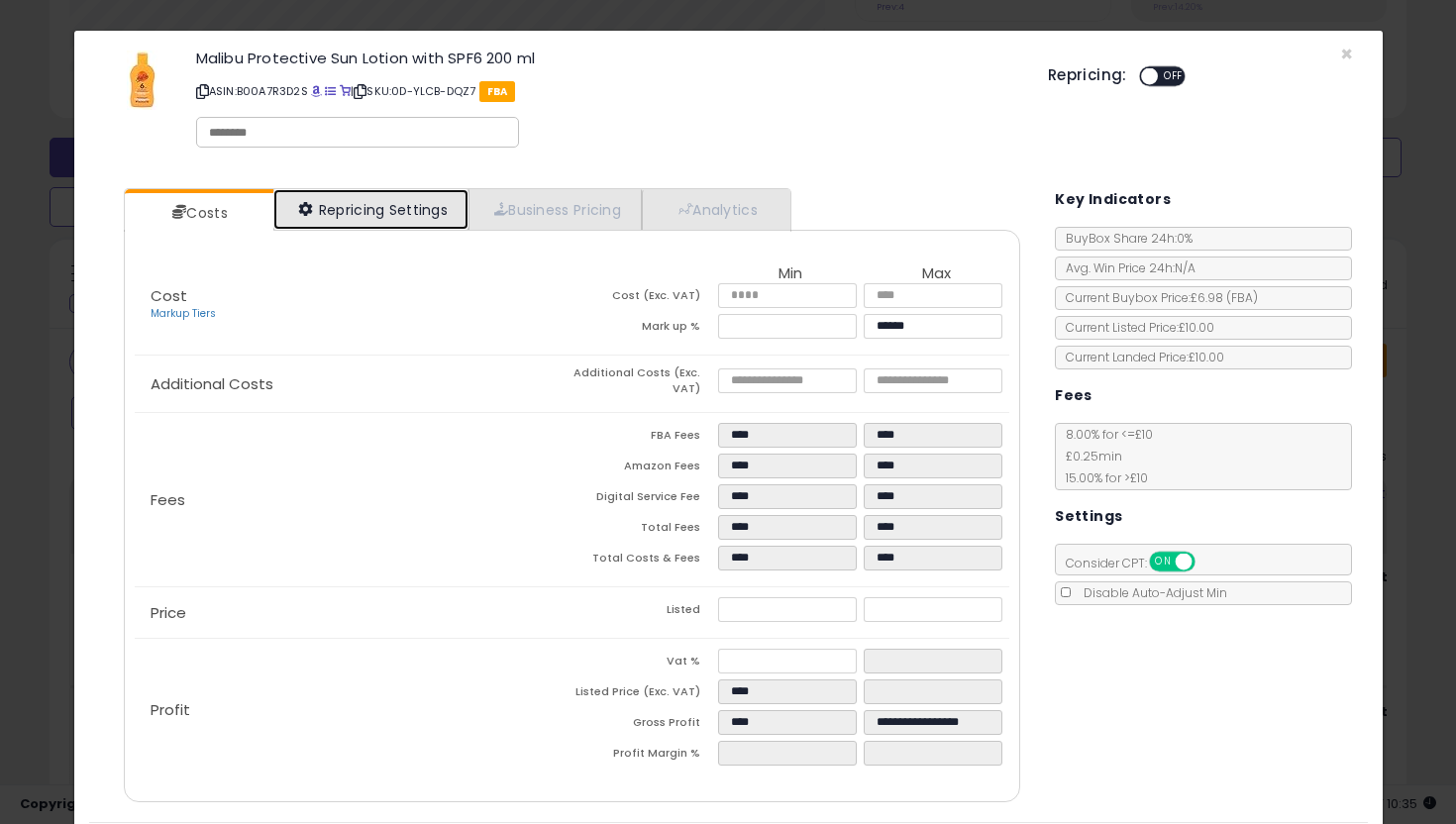 click on "Repricing Settings" at bounding box center [371, 209] 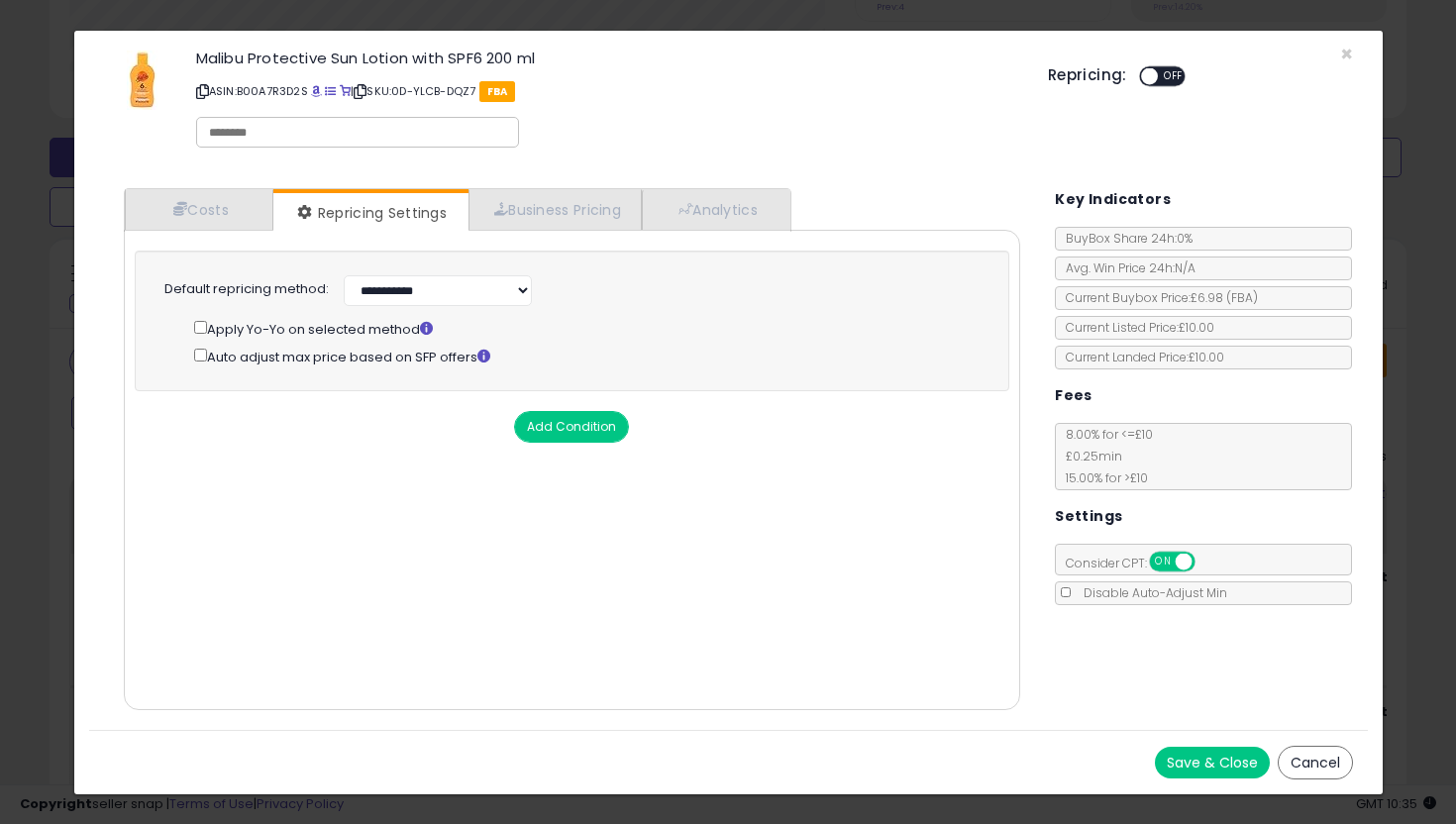 click on "Add Condition" at bounding box center (572, 427) 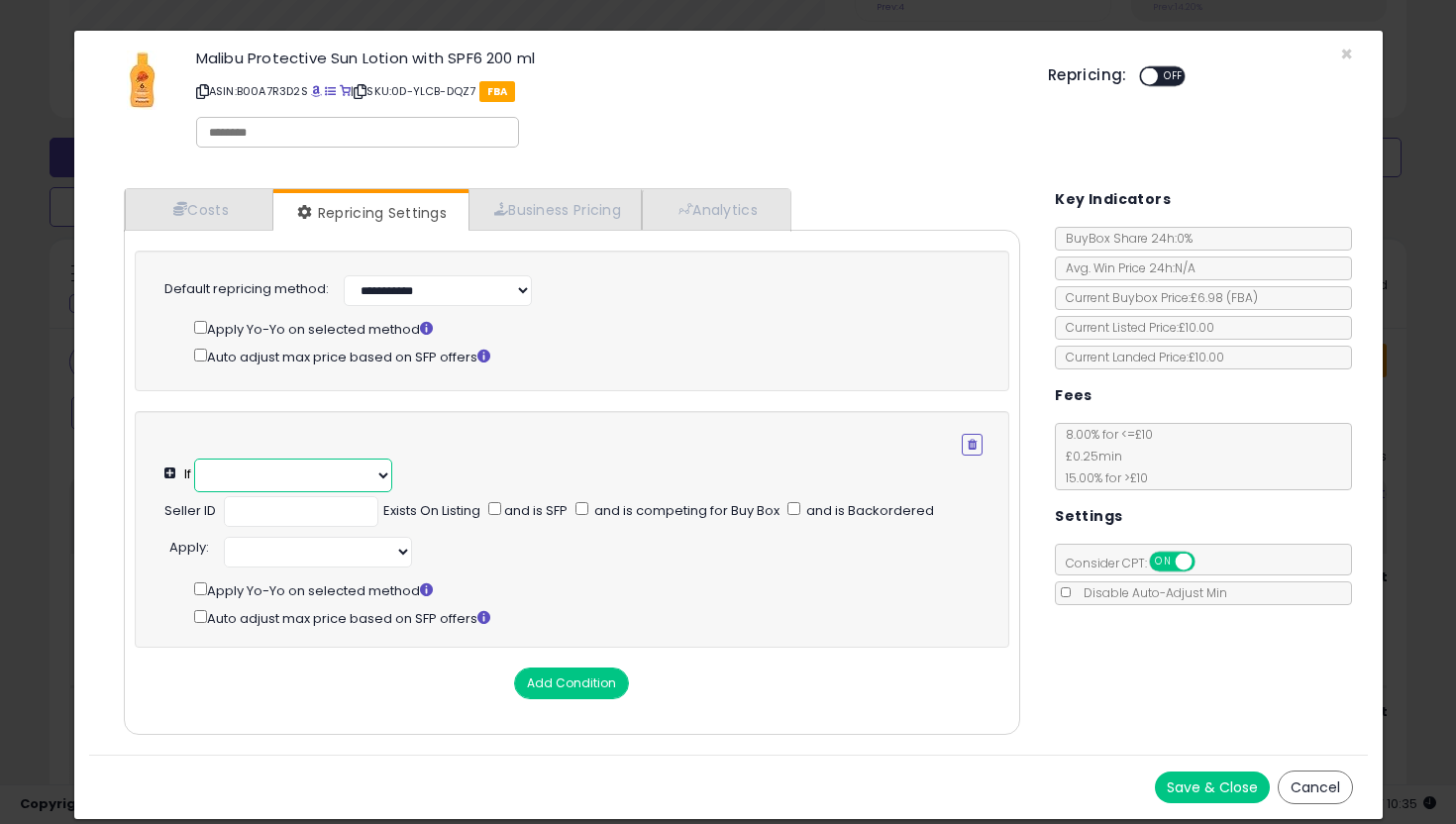 click at bounding box center (293, 475) 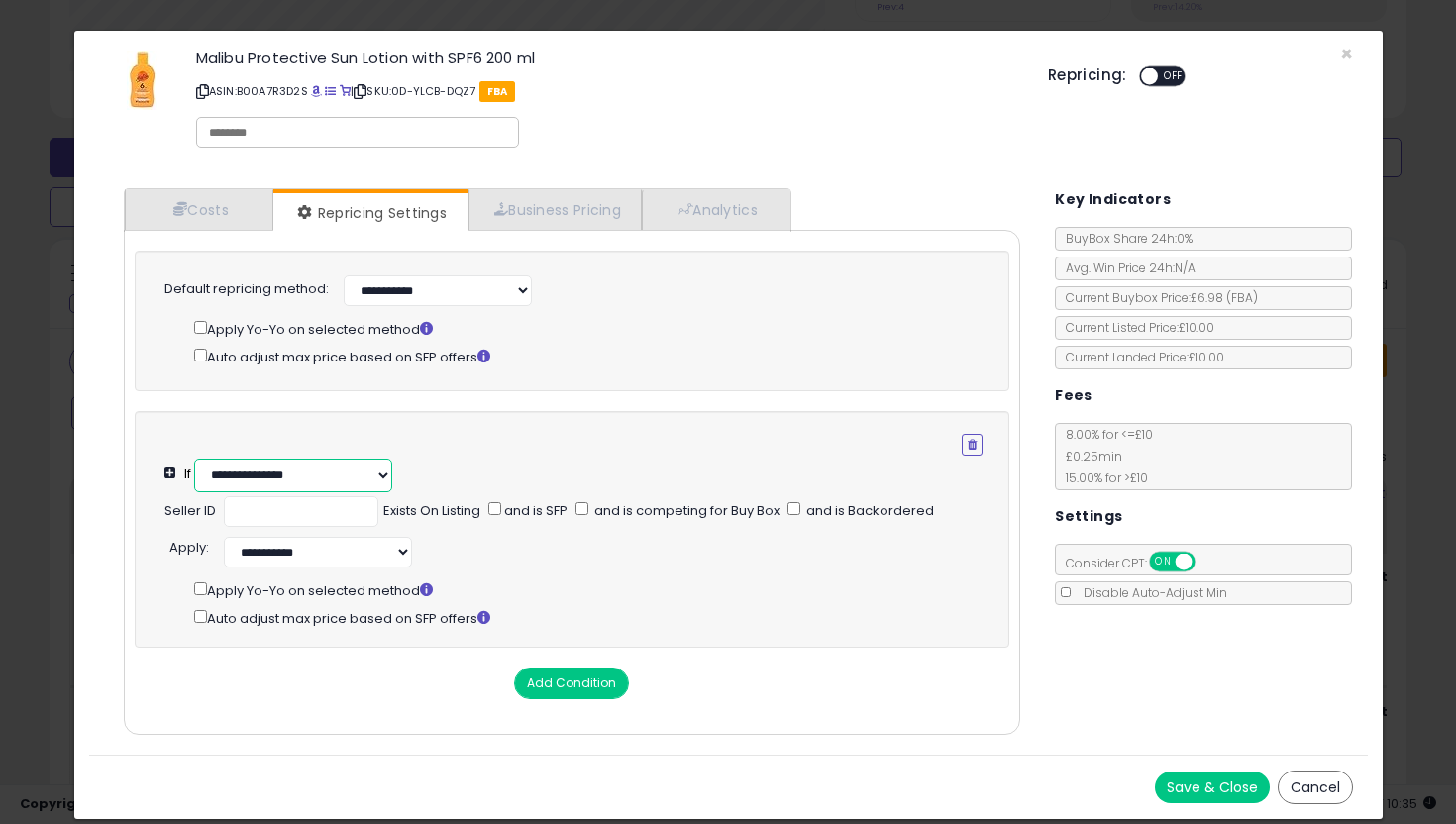 select on "**********" 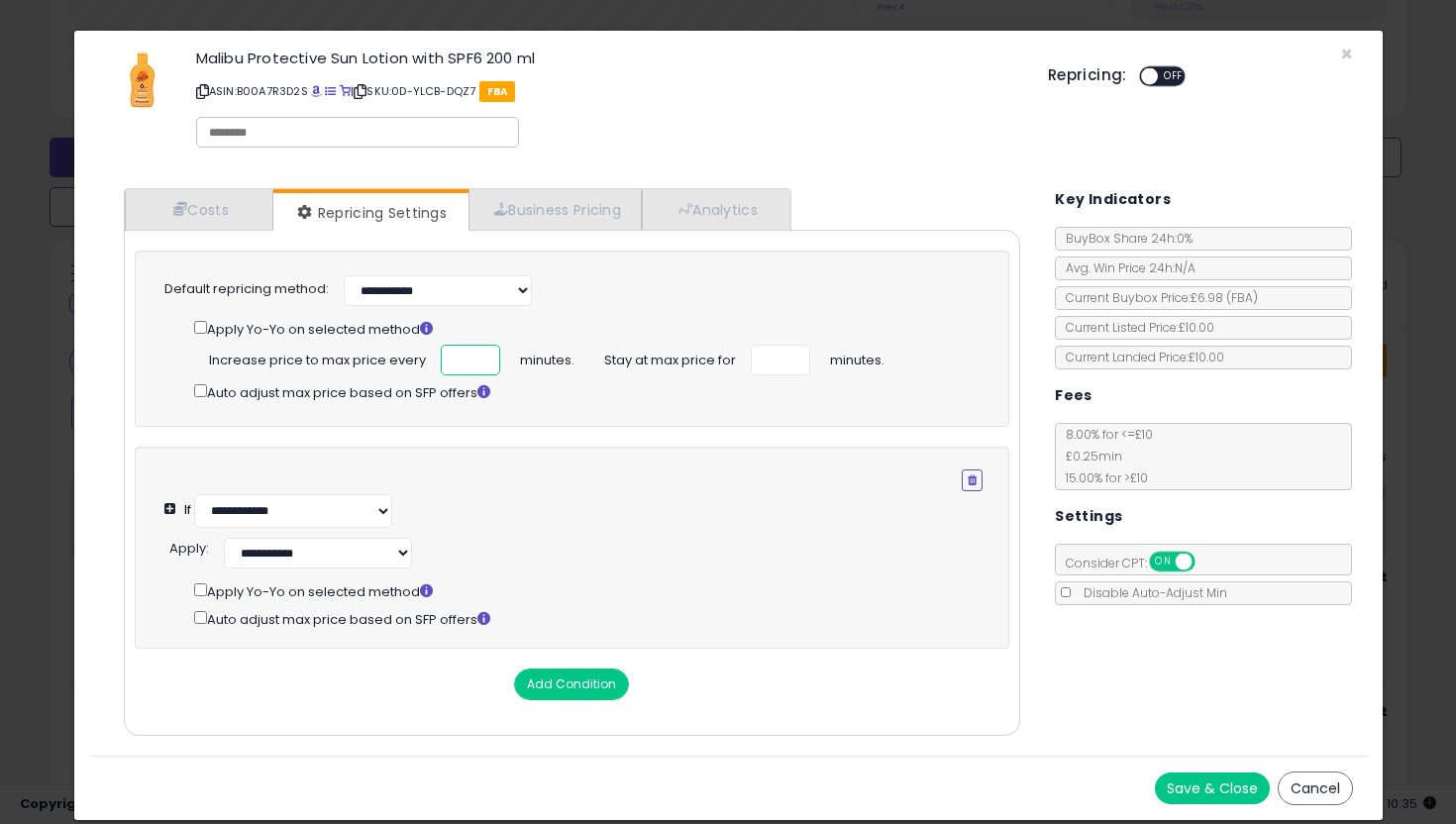 click at bounding box center [470, 360] 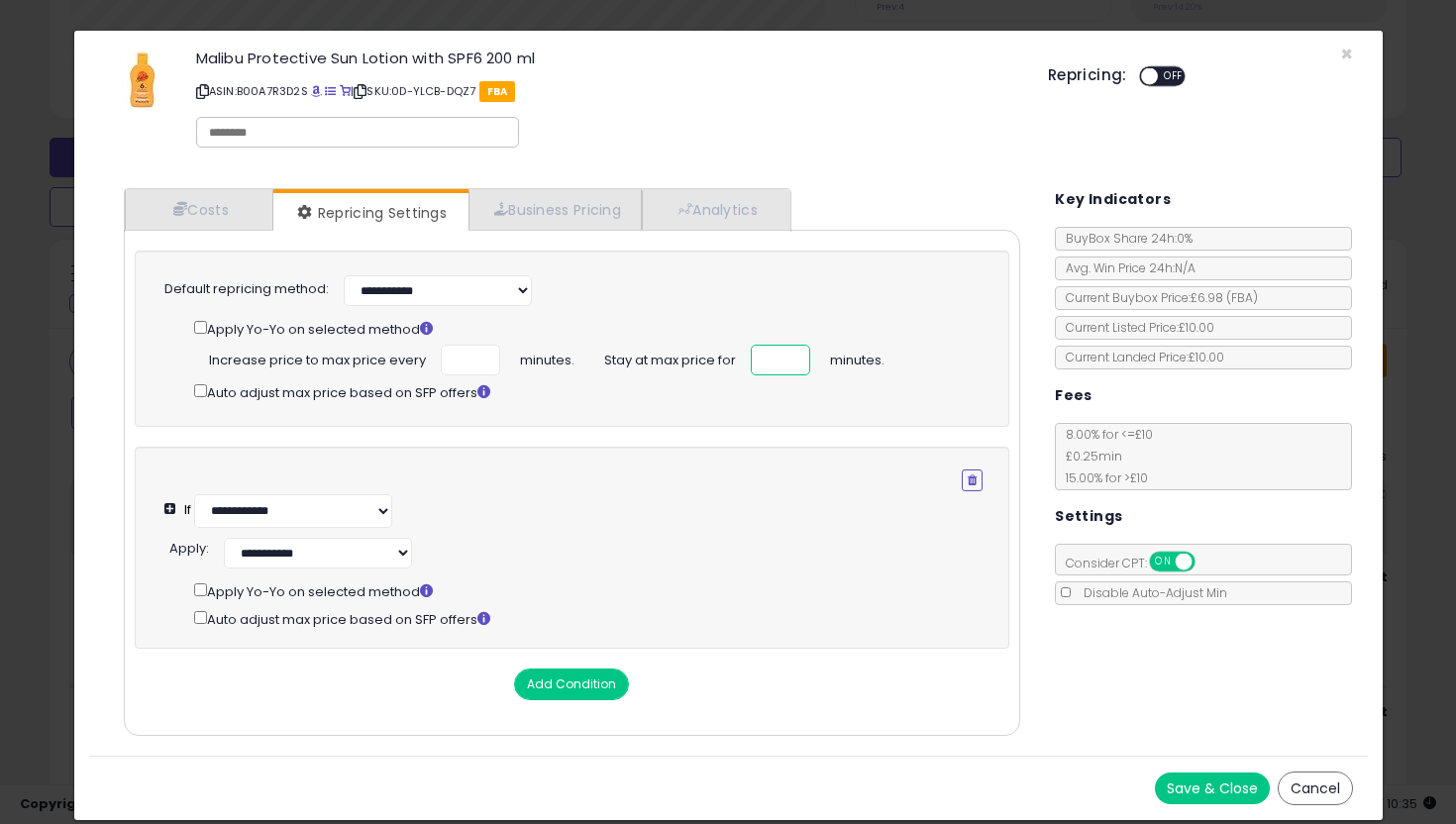 scroll, scrollTop: 0, scrollLeft: 0, axis: both 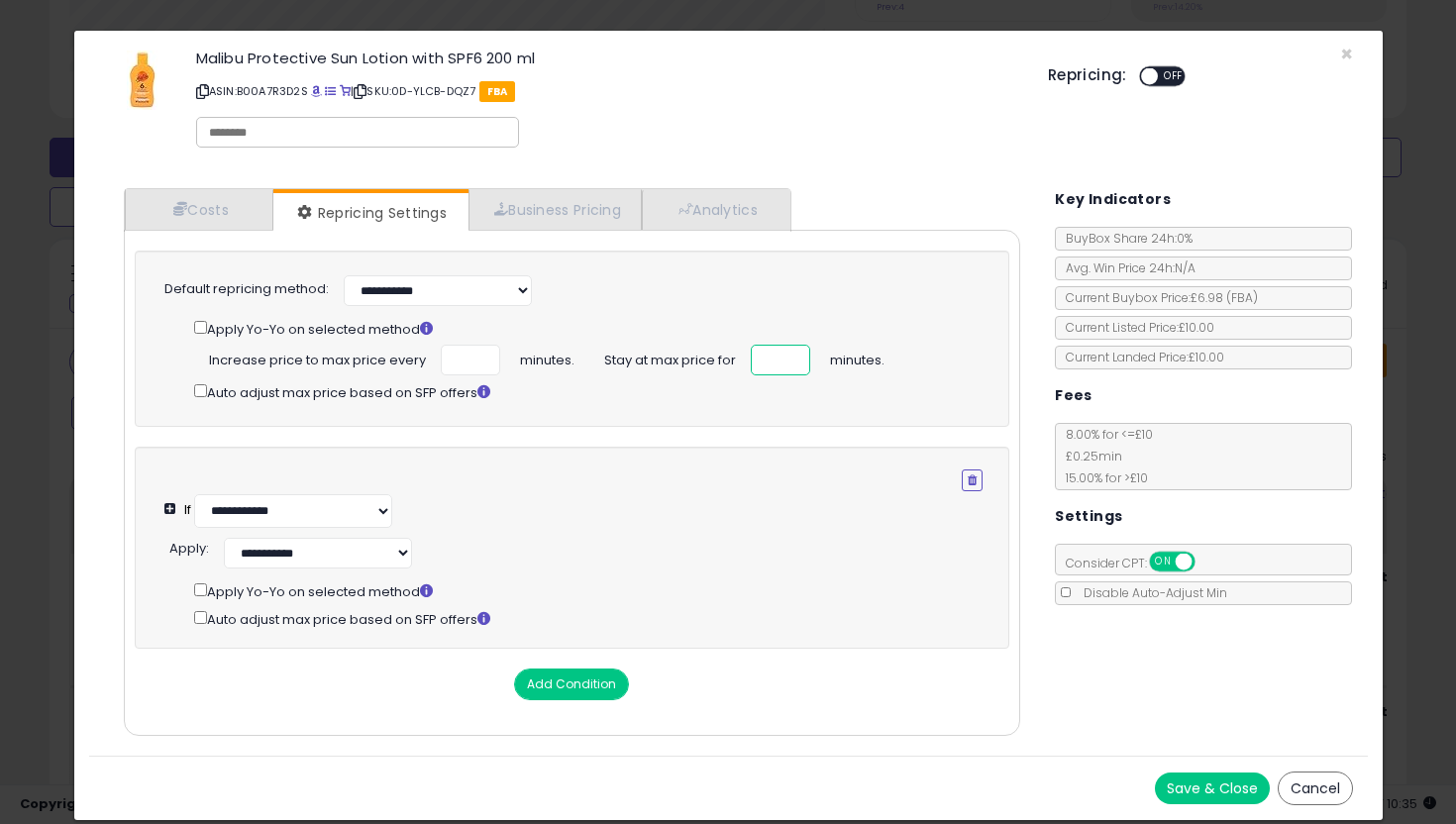 type on "**" 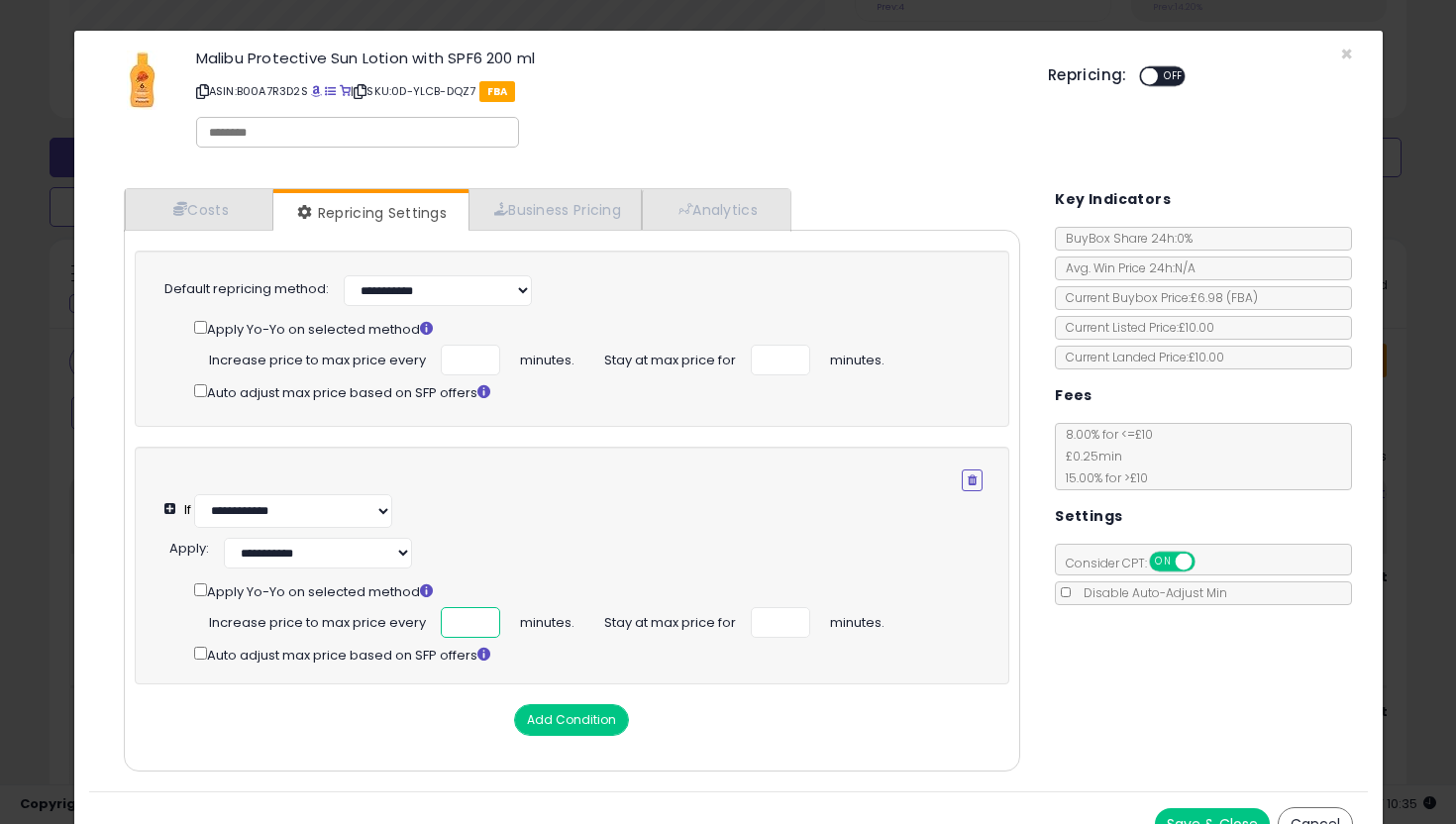 click at bounding box center [470, 622] 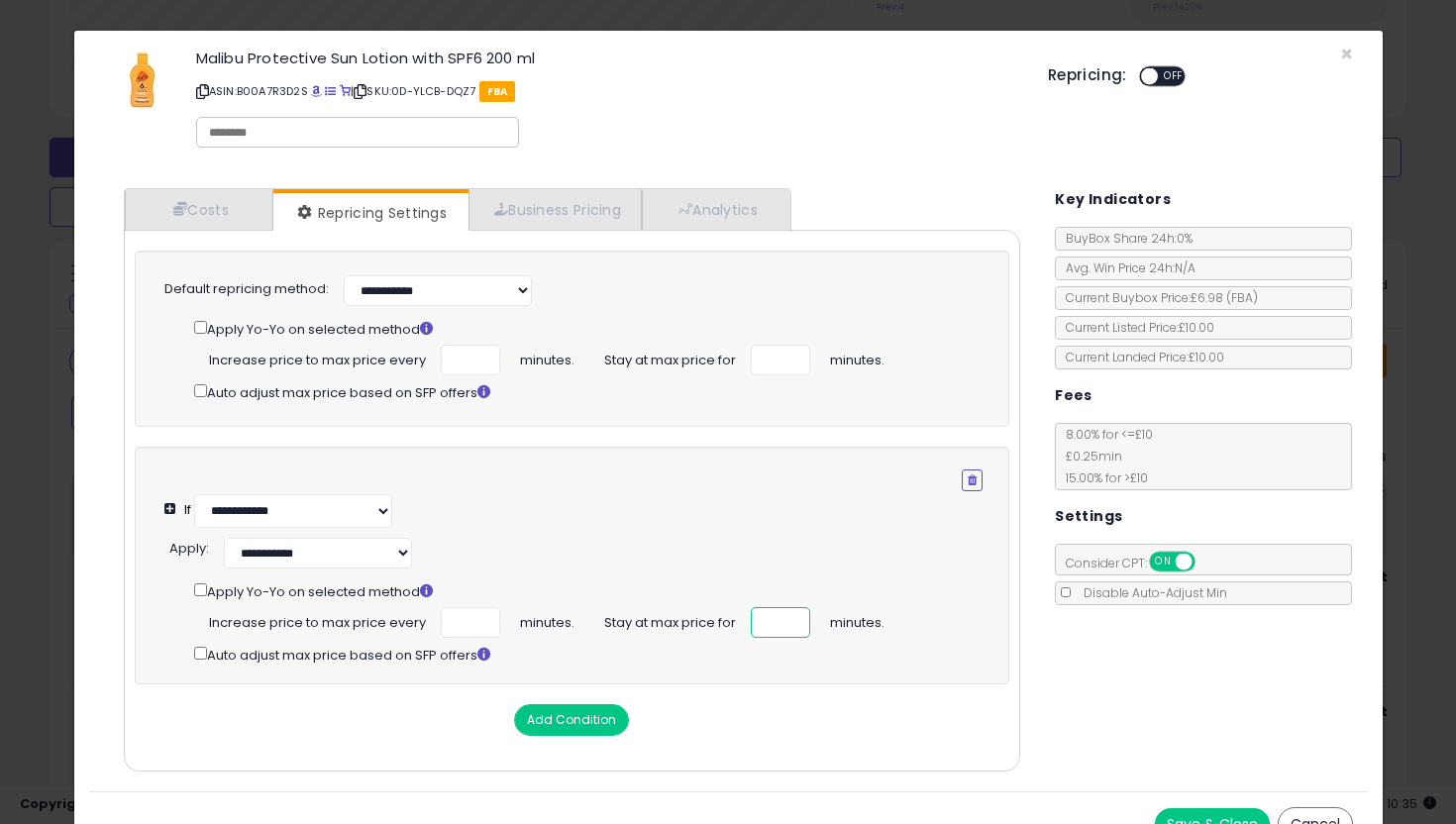 scroll, scrollTop: 0, scrollLeft: 0, axis: both 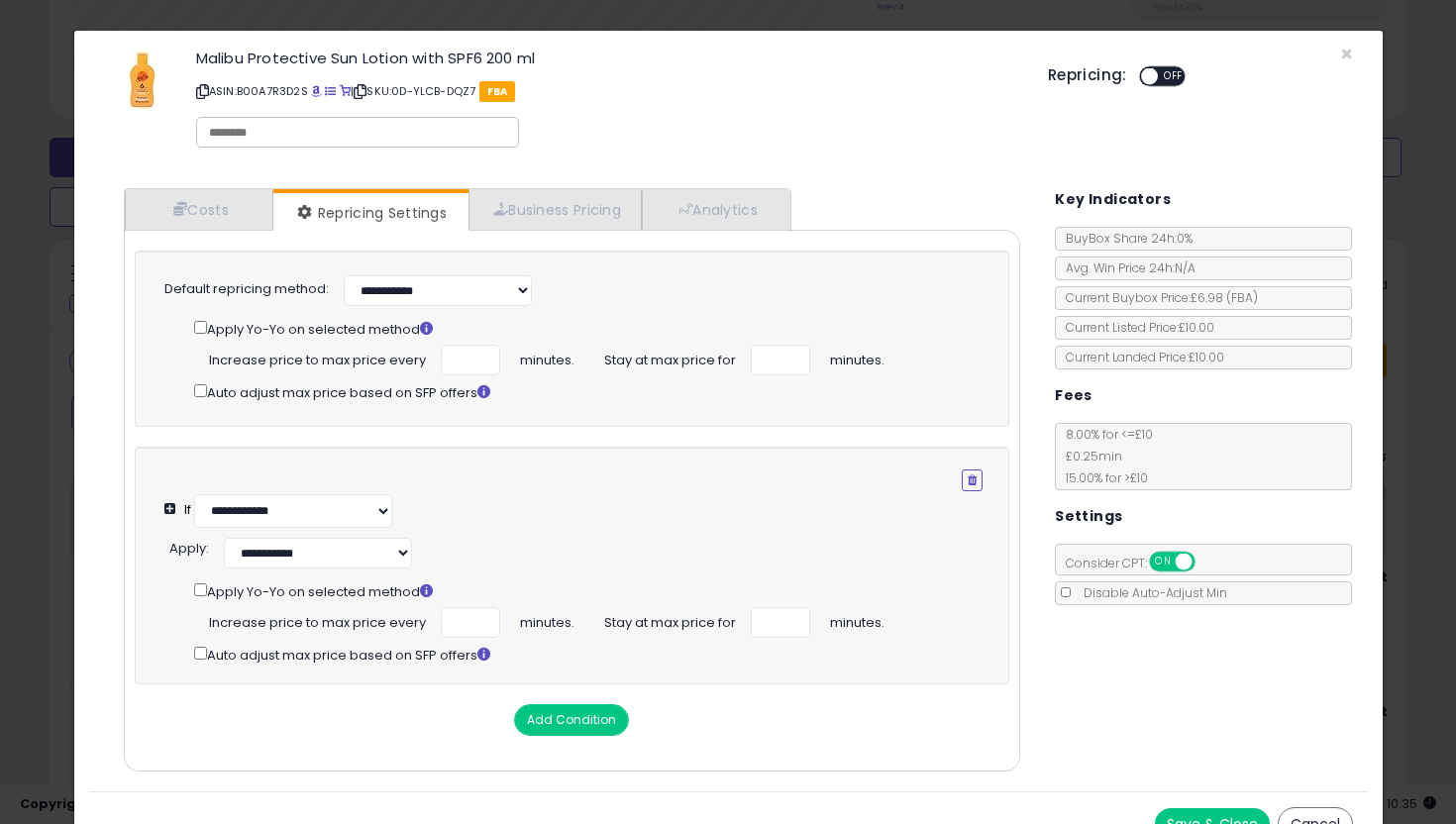 click on "Save & Close" at bounding box center (1212, 824) 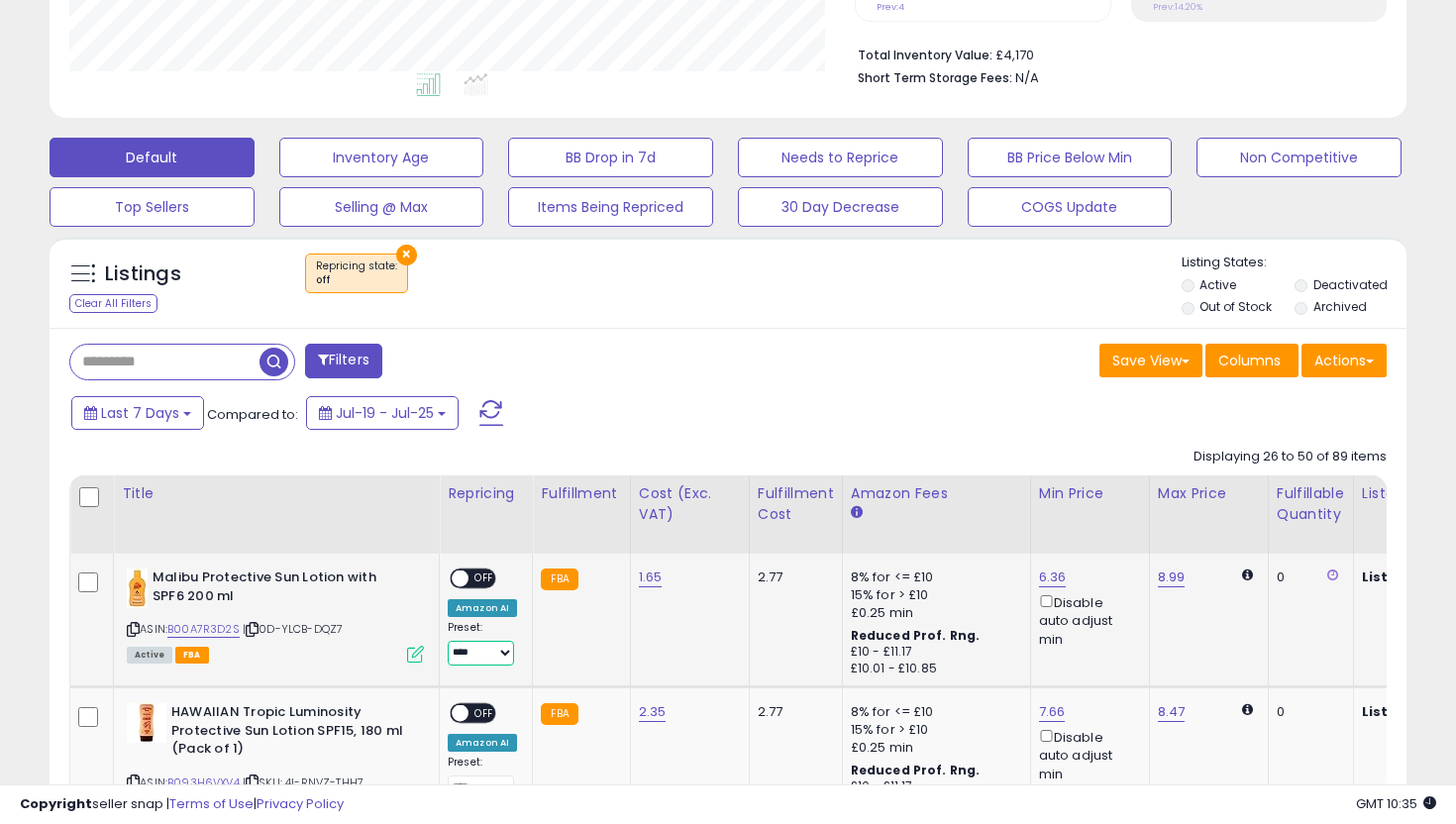 click on "**********" at bounding box center (480, 653) 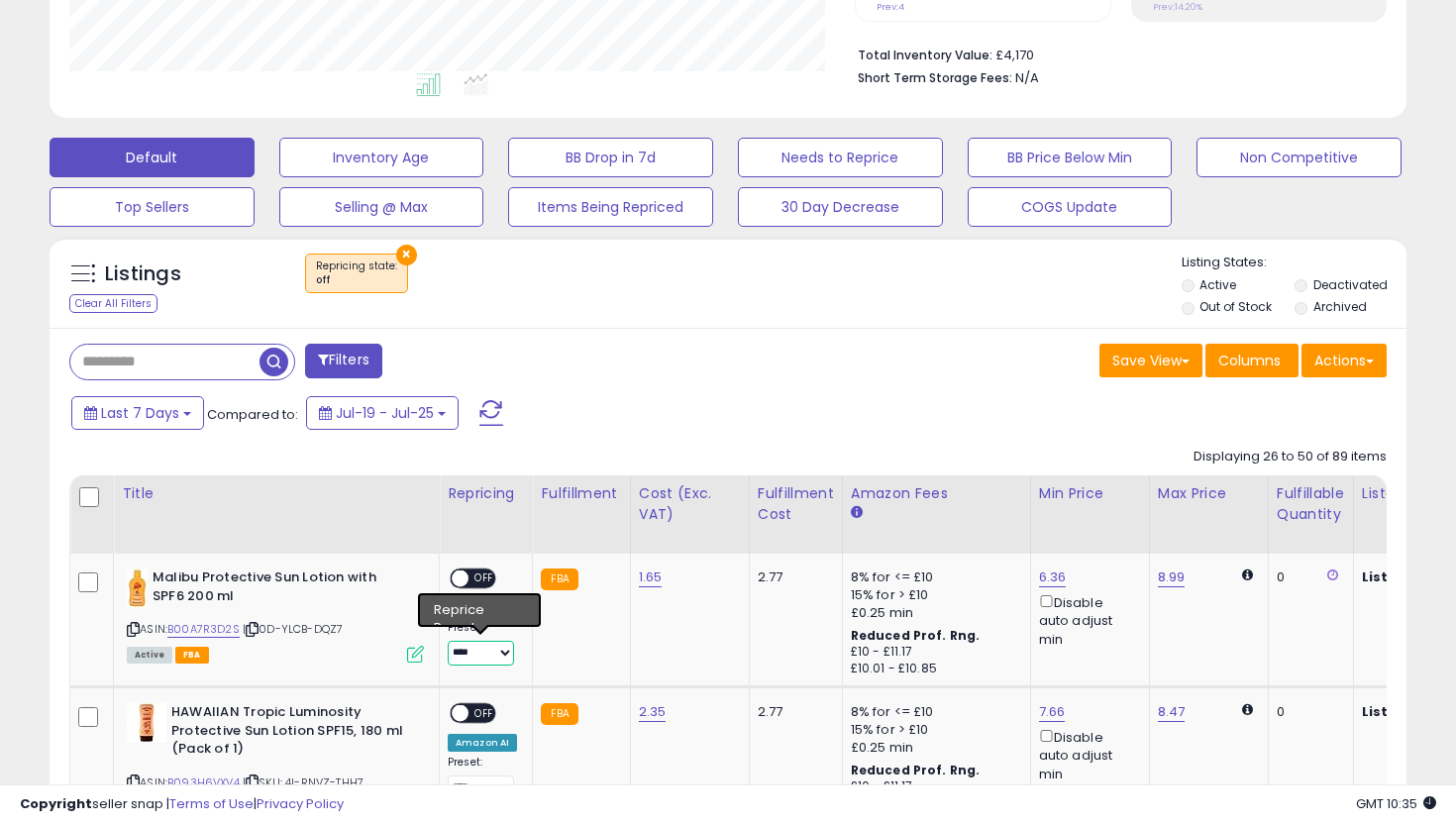 scroll, scrollTop: 0, scrollLeft: 0, axis: both 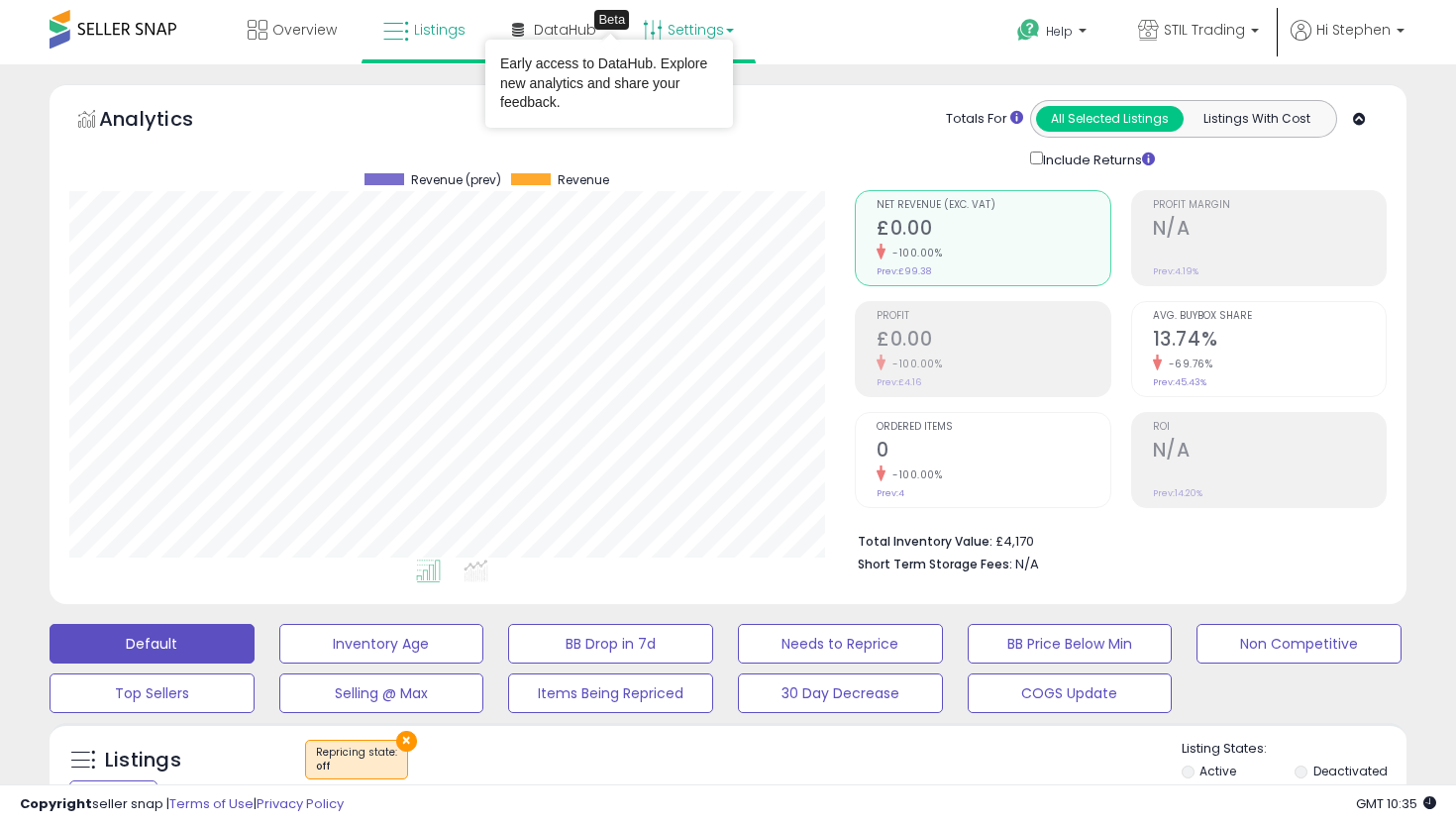 click on "Settings" at bounding box center (688, 30) 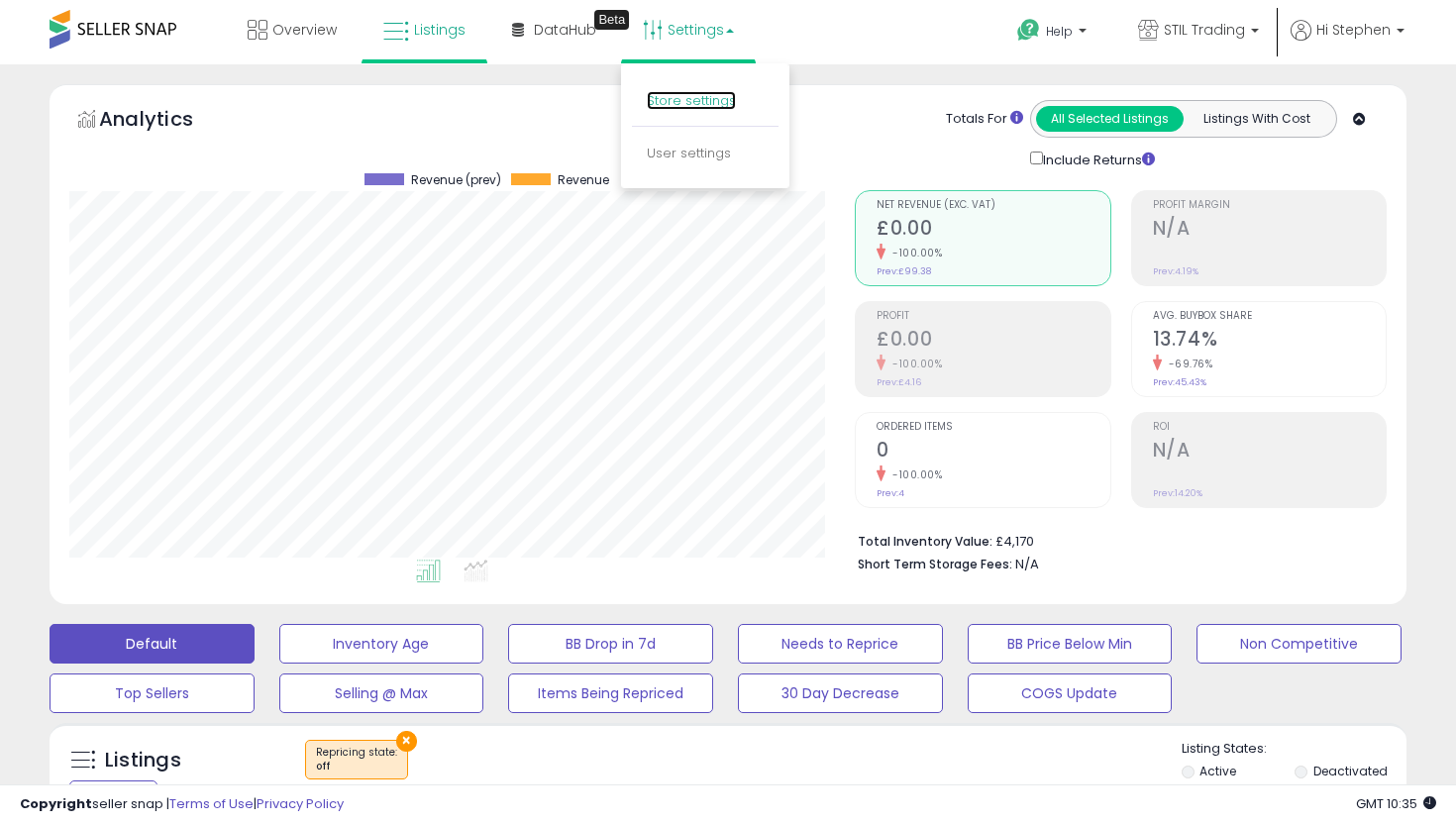 click on "Store
settings" at bounding box center (691, 100) 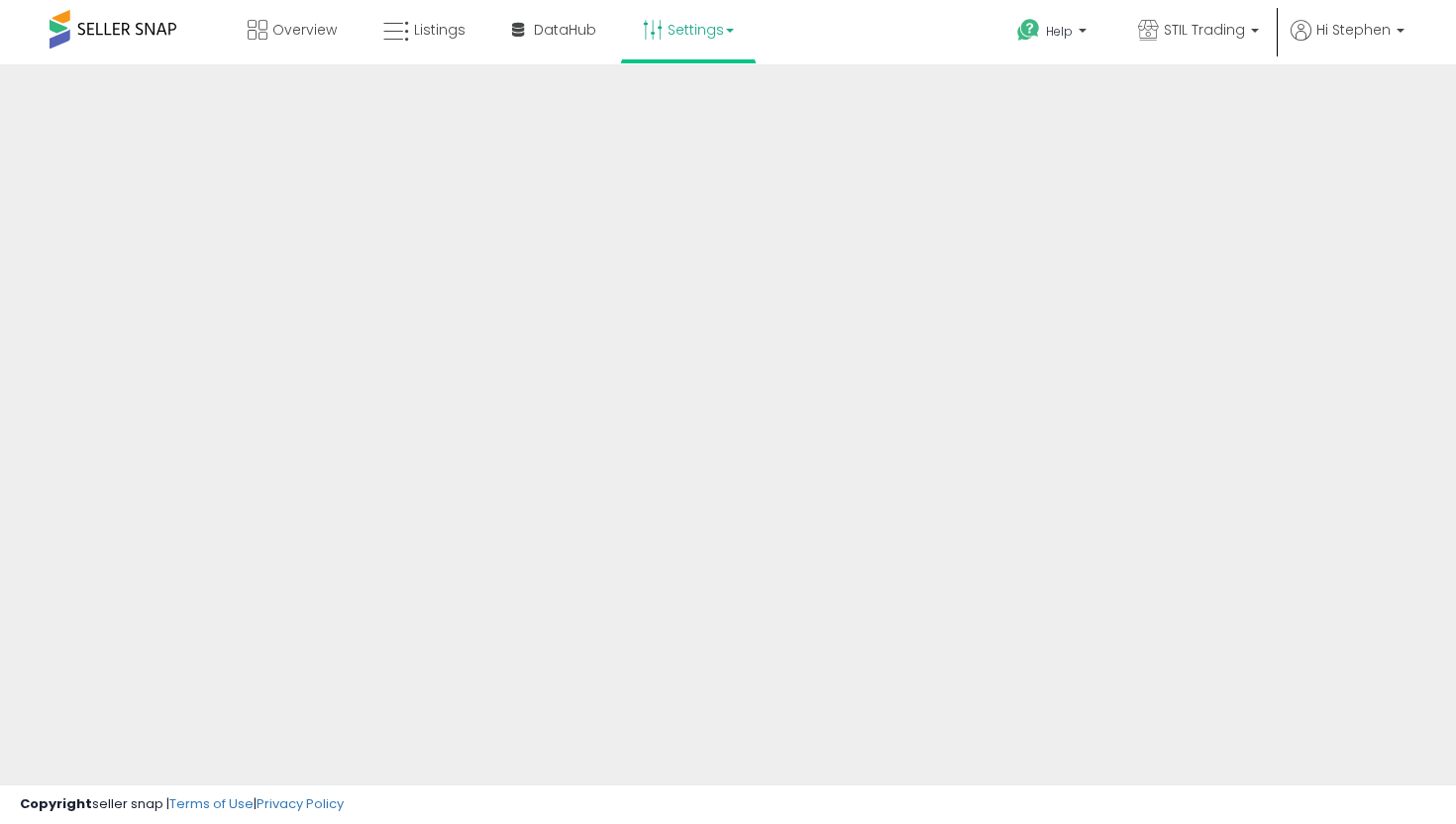 scroll, scrollTop: 0, scrollLeft: 0, axis: both 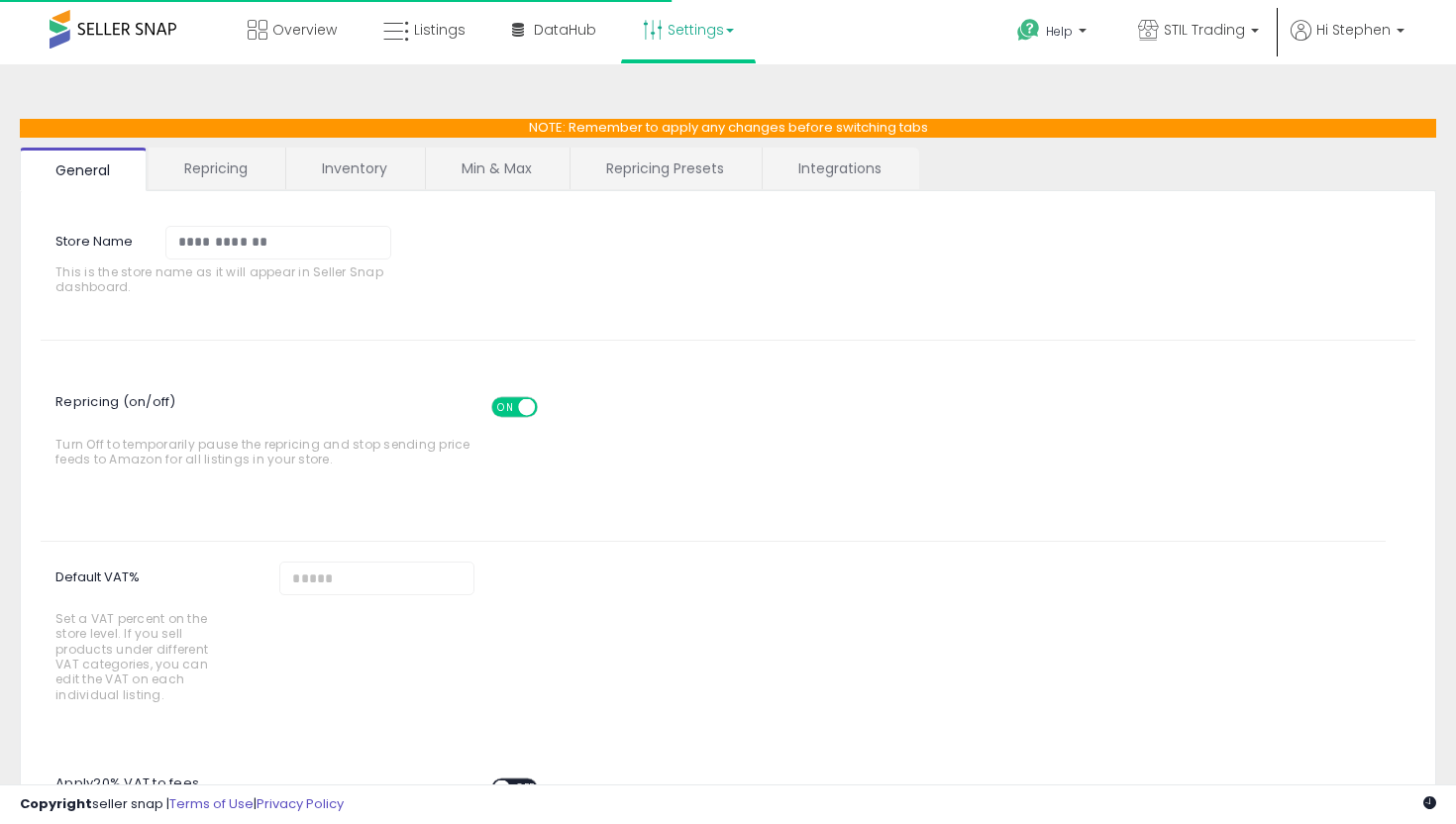 select on "*********" 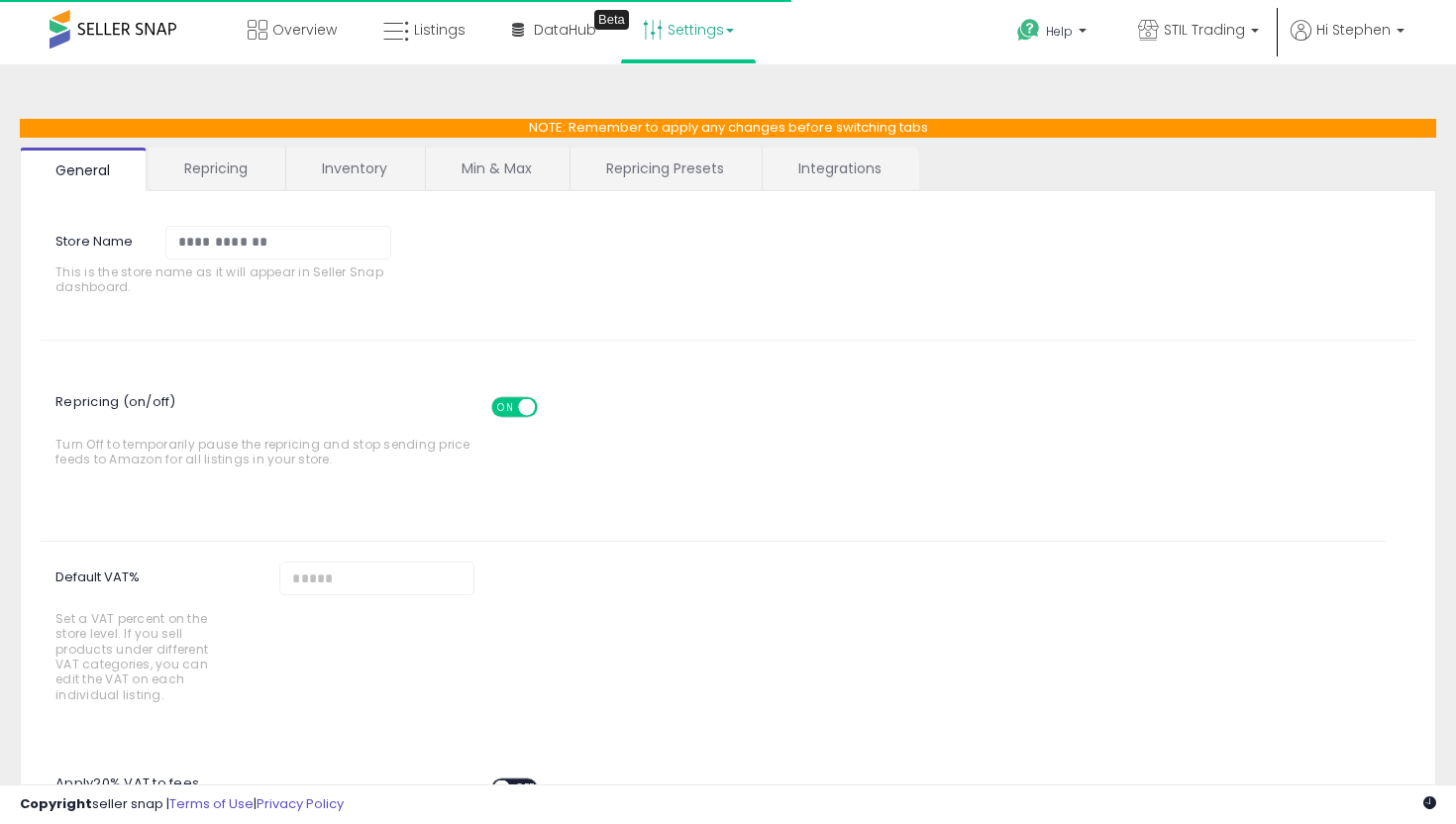 select on "**********" 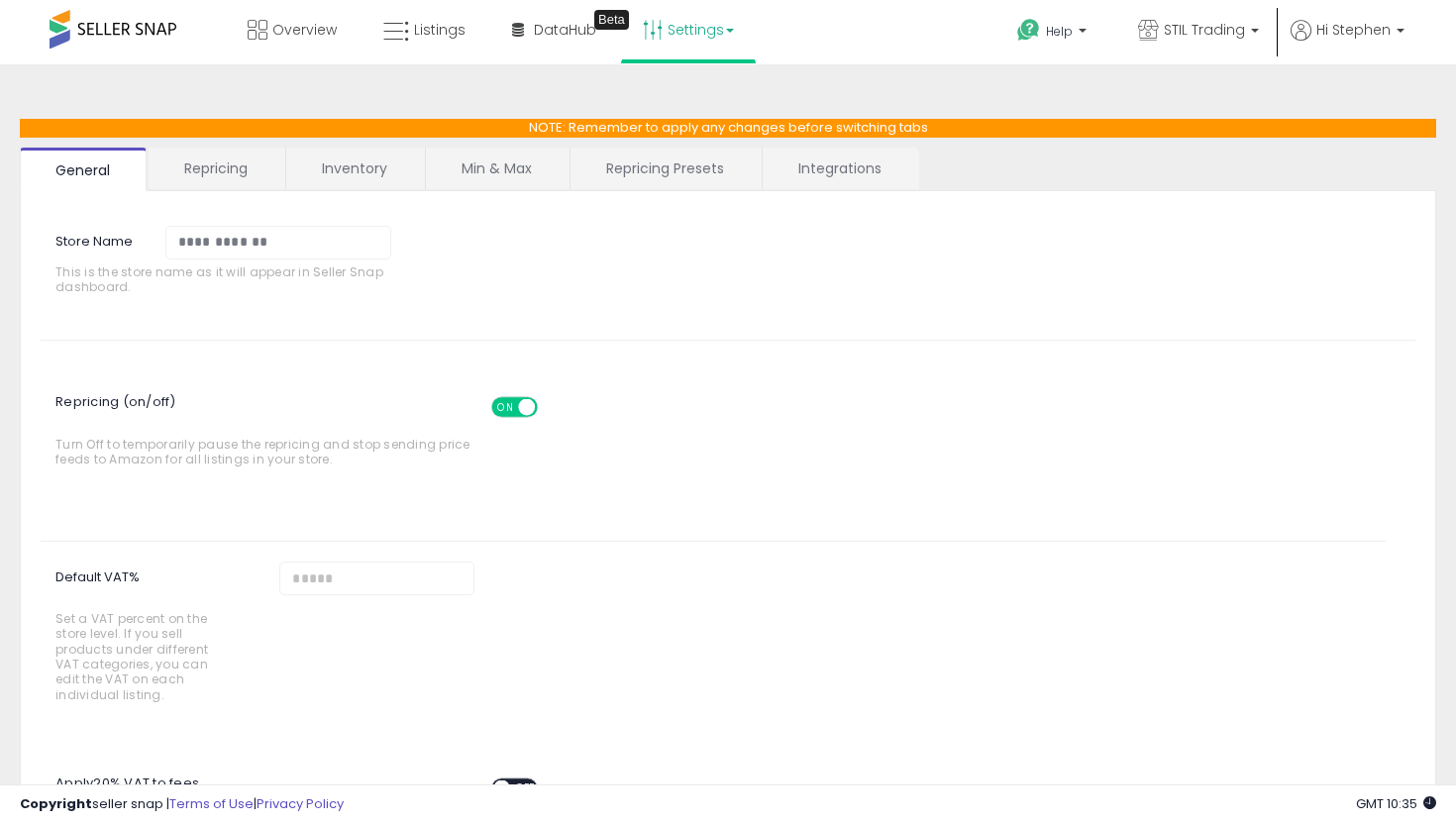click on "Repricing Presets" at bounding box center [665, 168] 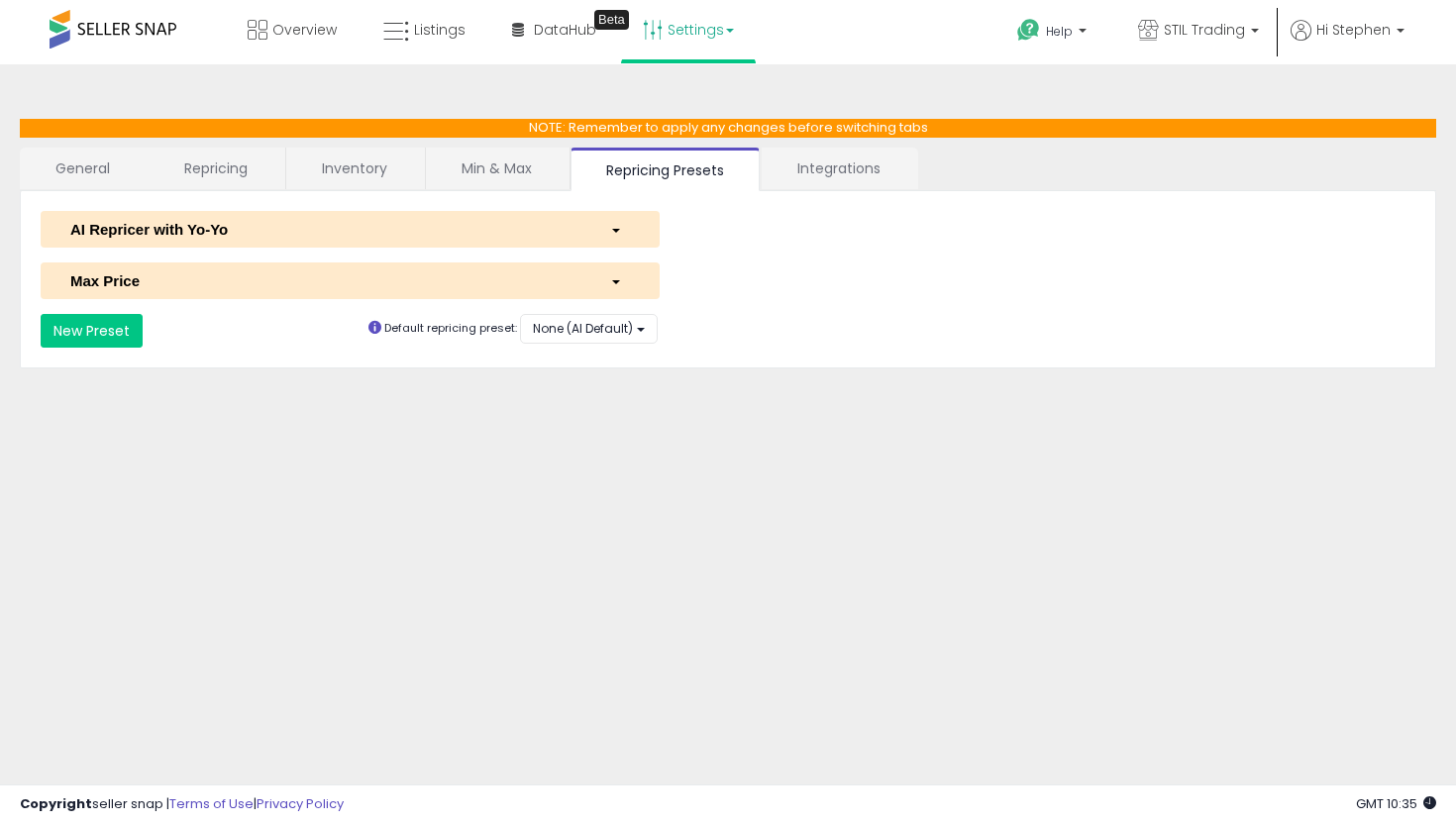click on "AI Repricer with Yo-Yo" at bounding box center [325, 229] 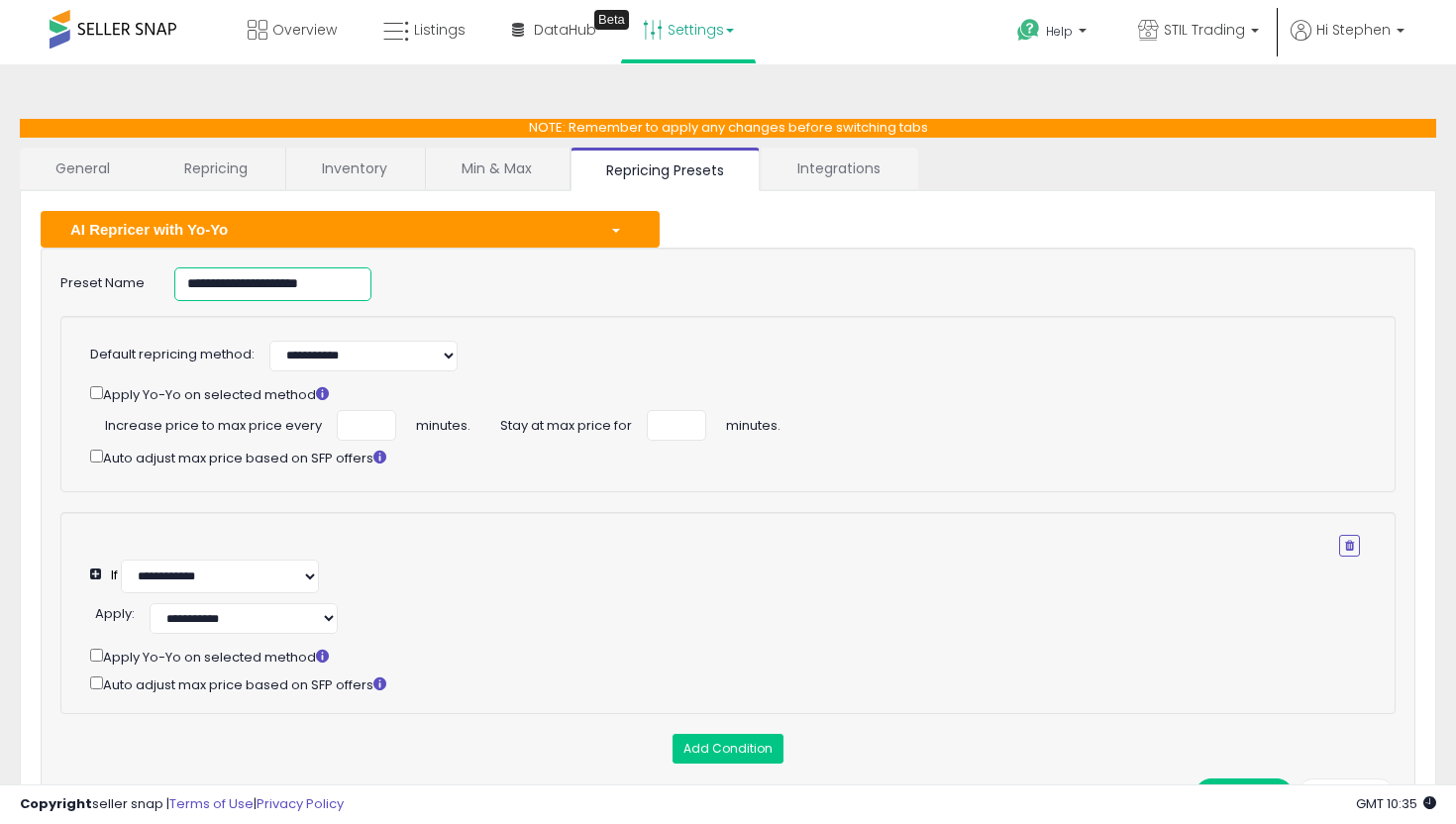 click on "**********" at bounding box center [273, 284] 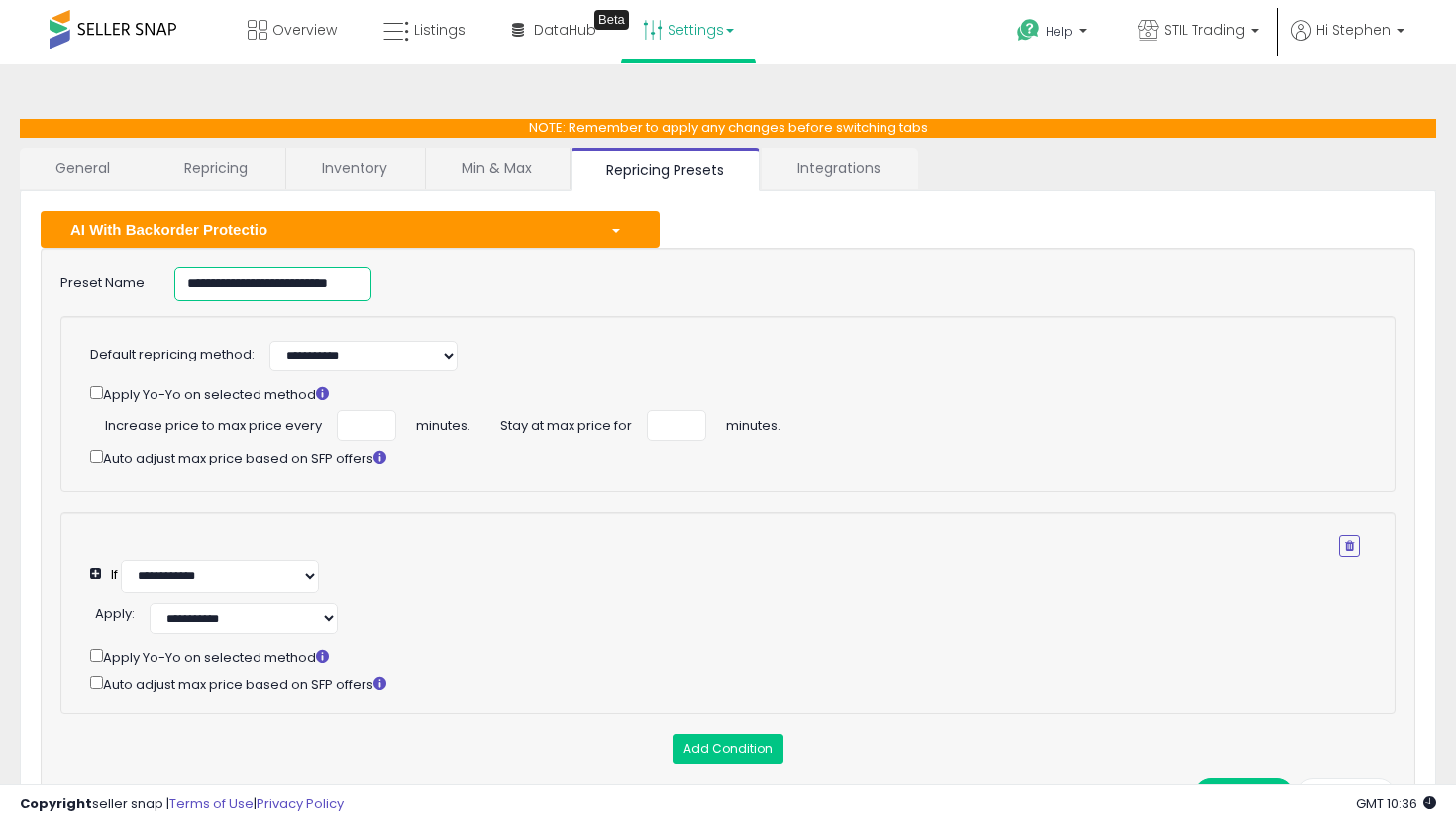 scroll, scrollTop: 0, scrollLeft: 31, axis: horizontal 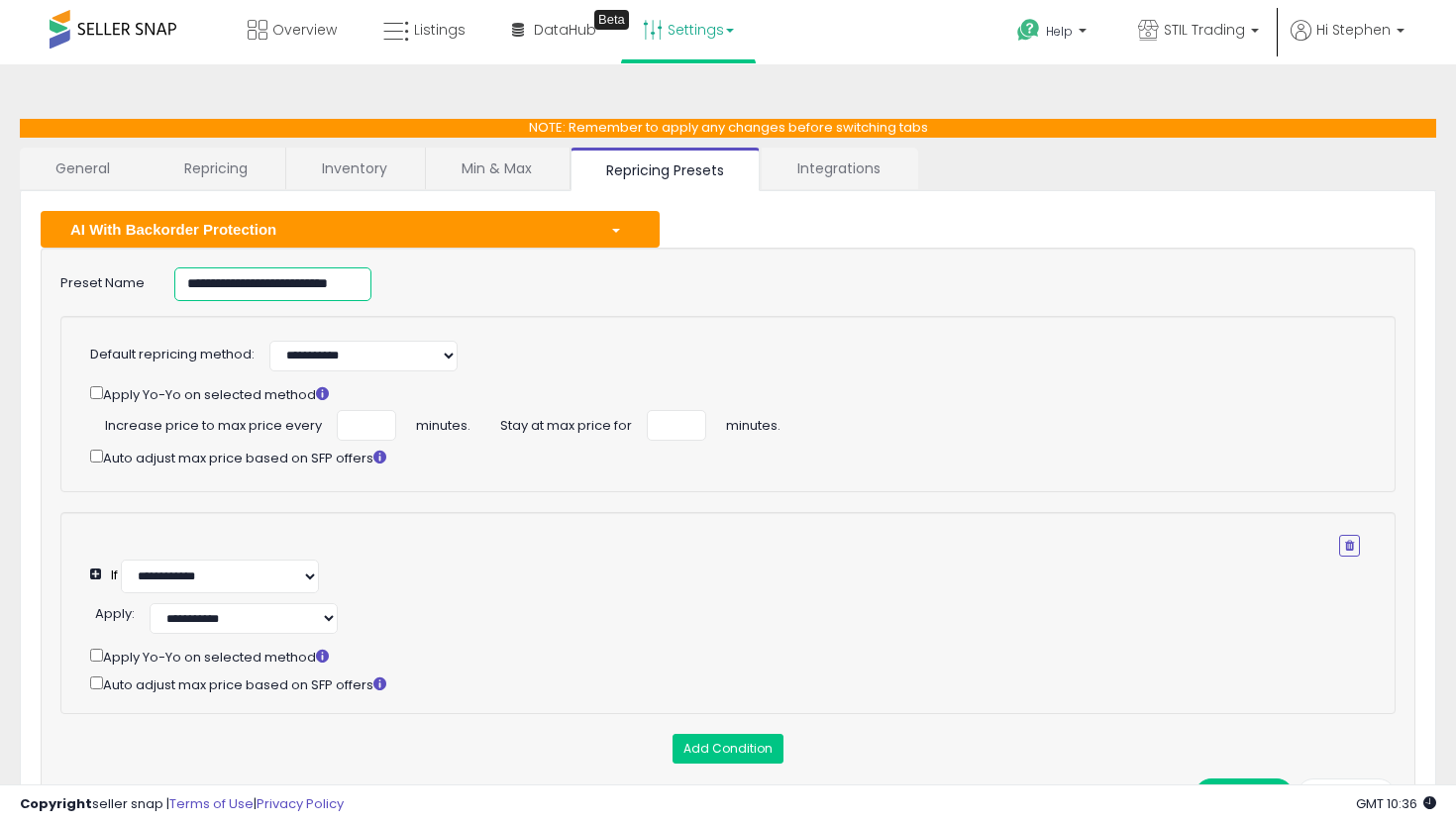 type on "**********" 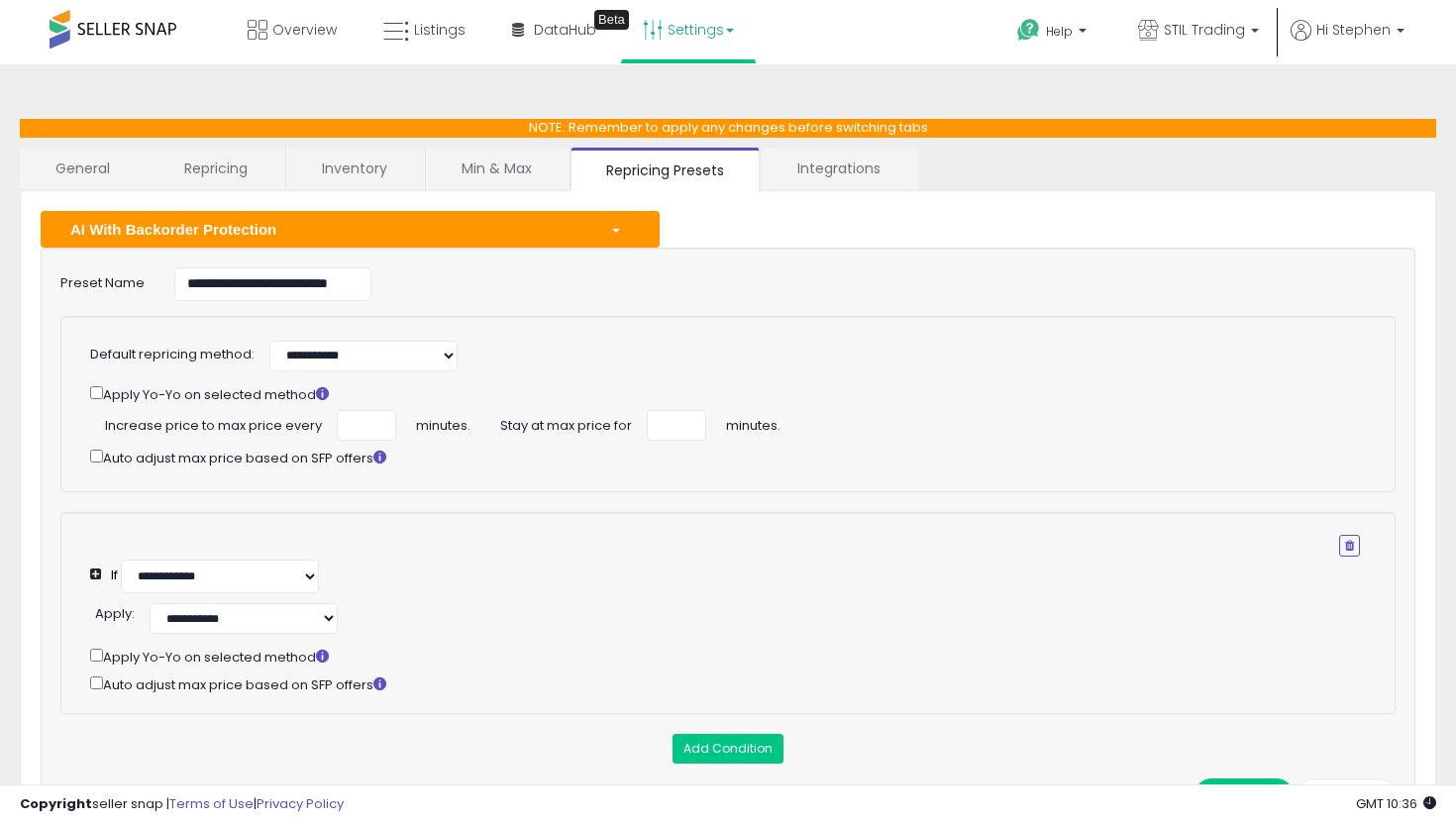 click on "**********" at bounding box center [728, 540] 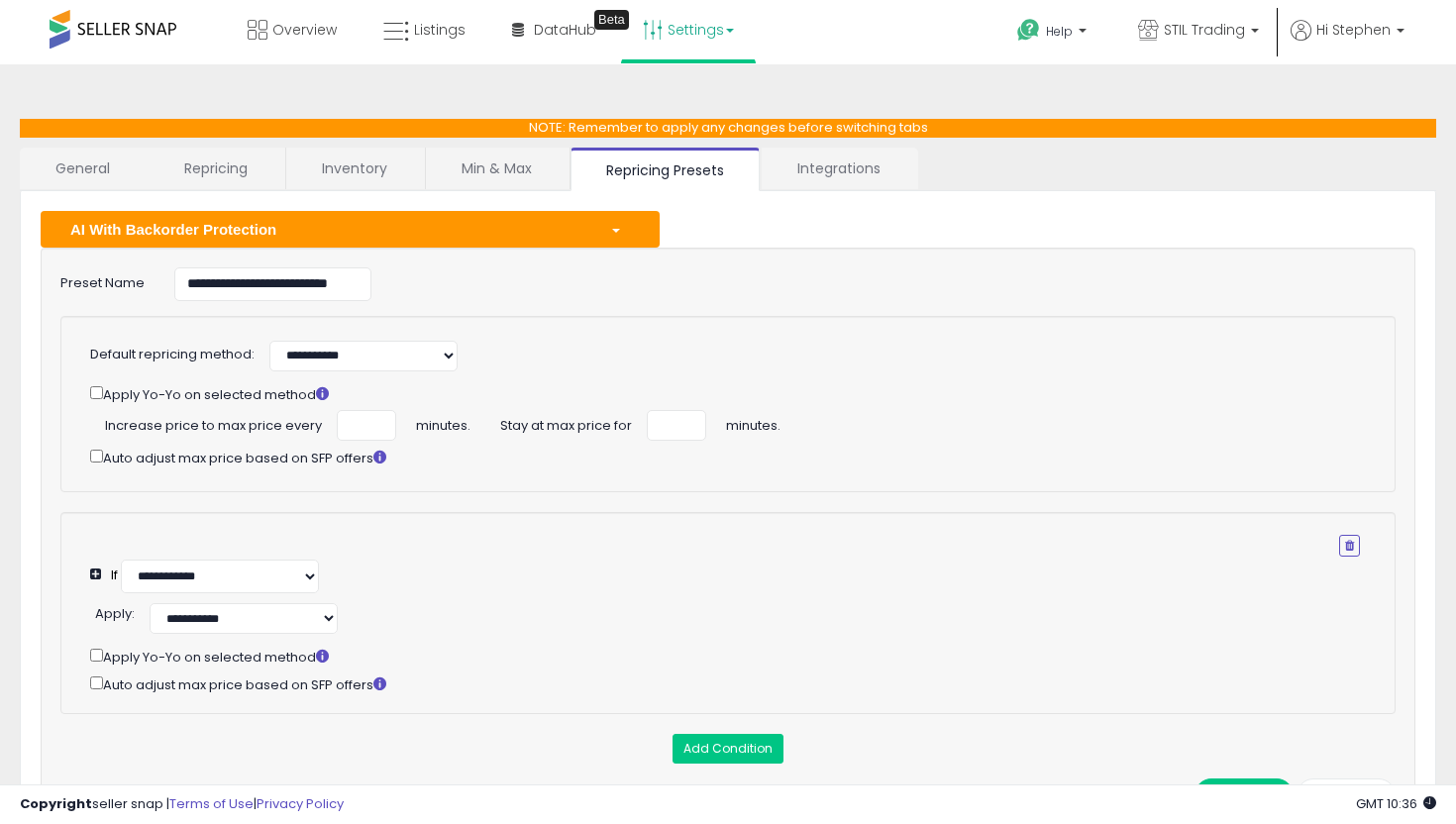 click on "AI With Backorder Protection" at bounding box center (325, 229) 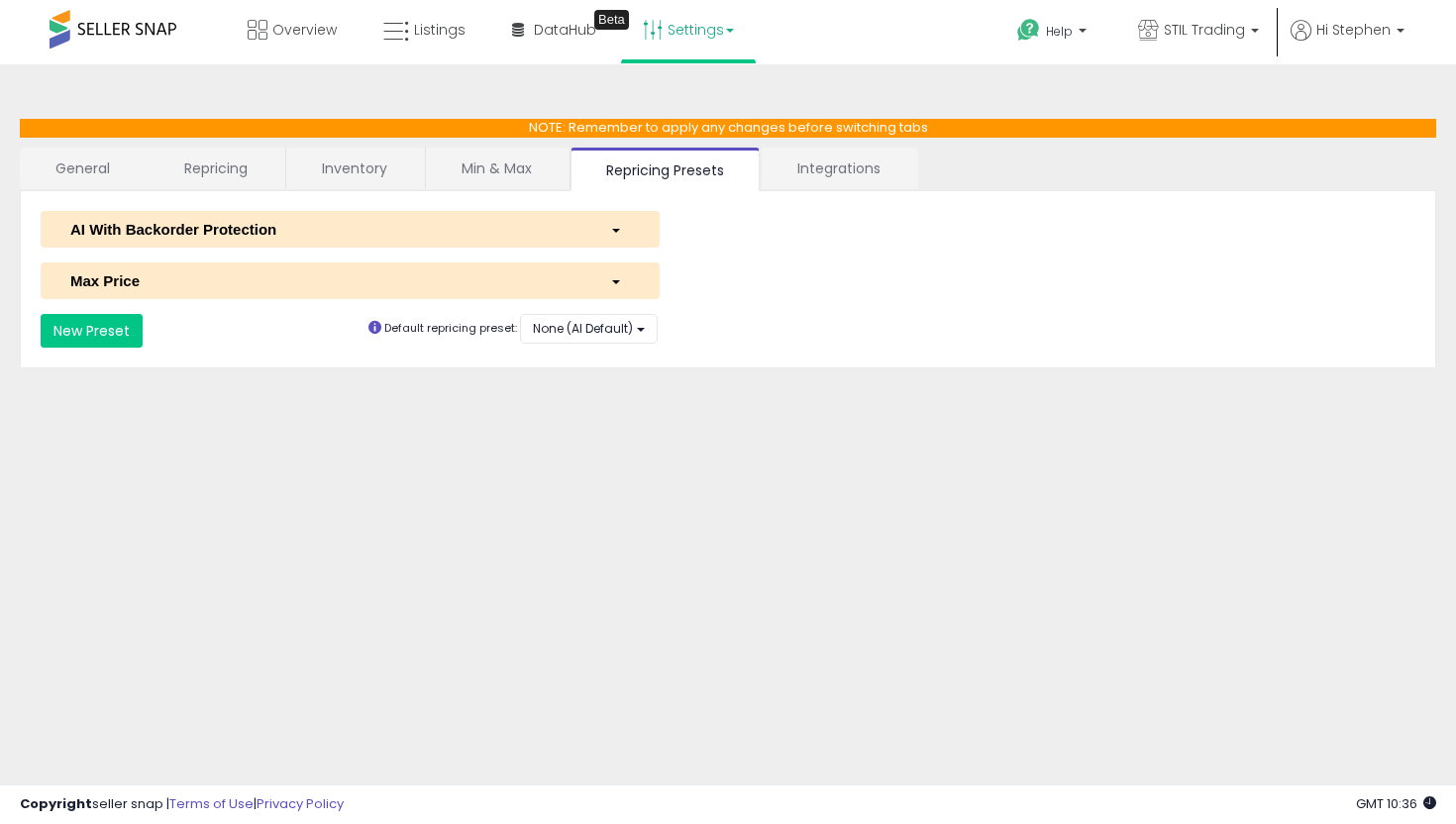 click on "AI With Backorder Protection" at bounding box center (350, 229) 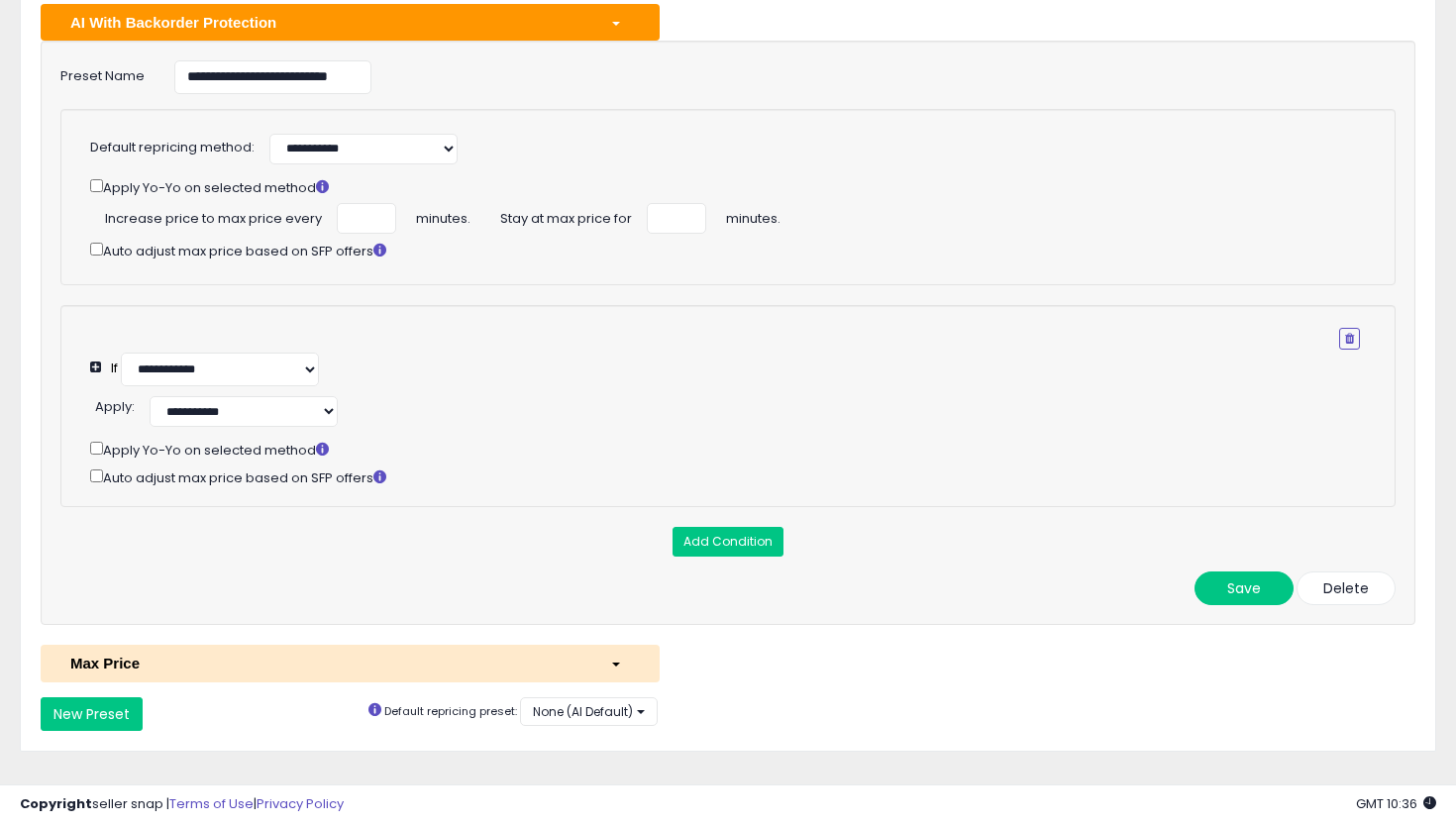 scroll, scrollTop: 231, scrollLeft: 0, axis: vertical 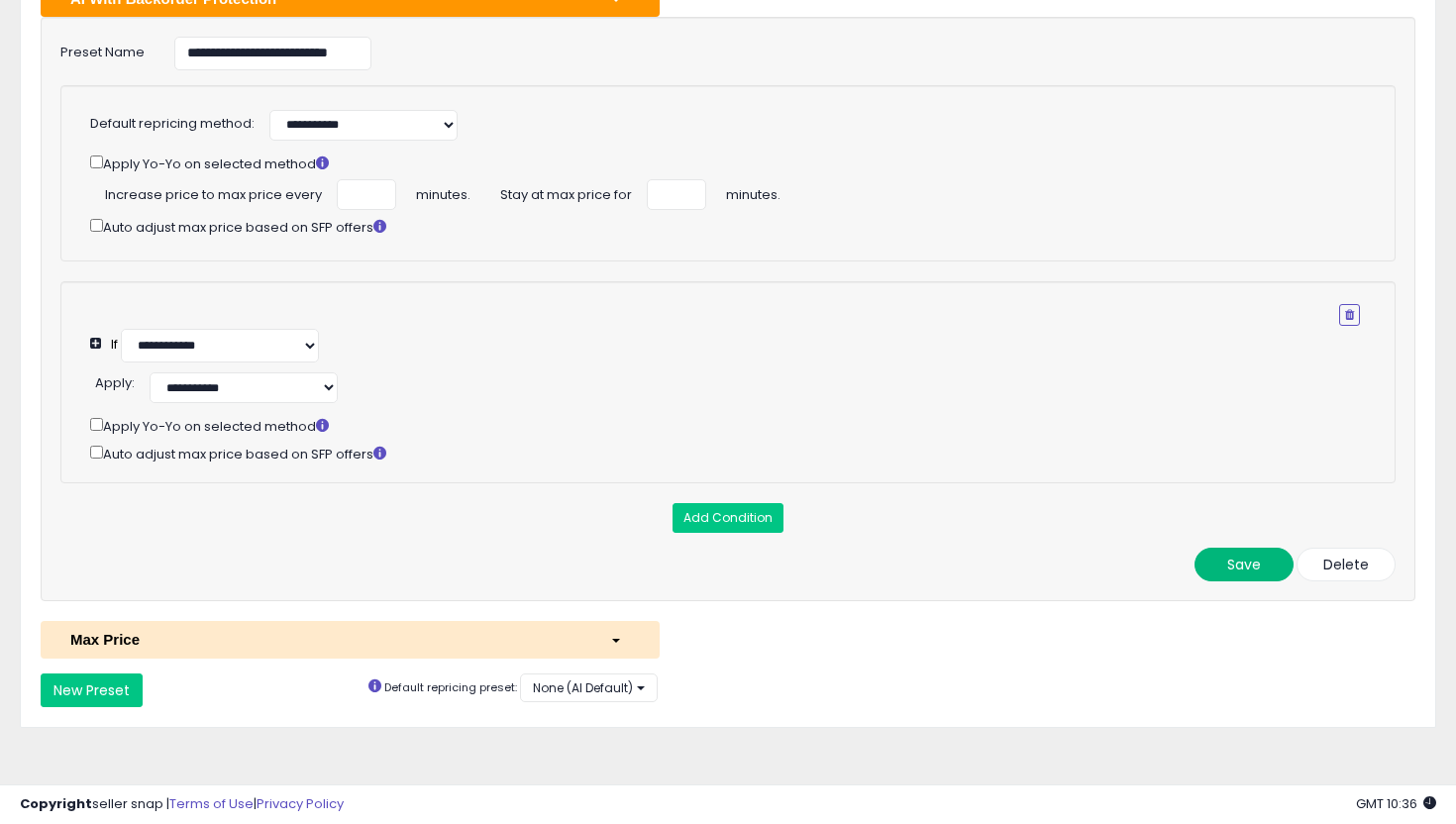 click on "Save" at bounding box center [1244, 565] 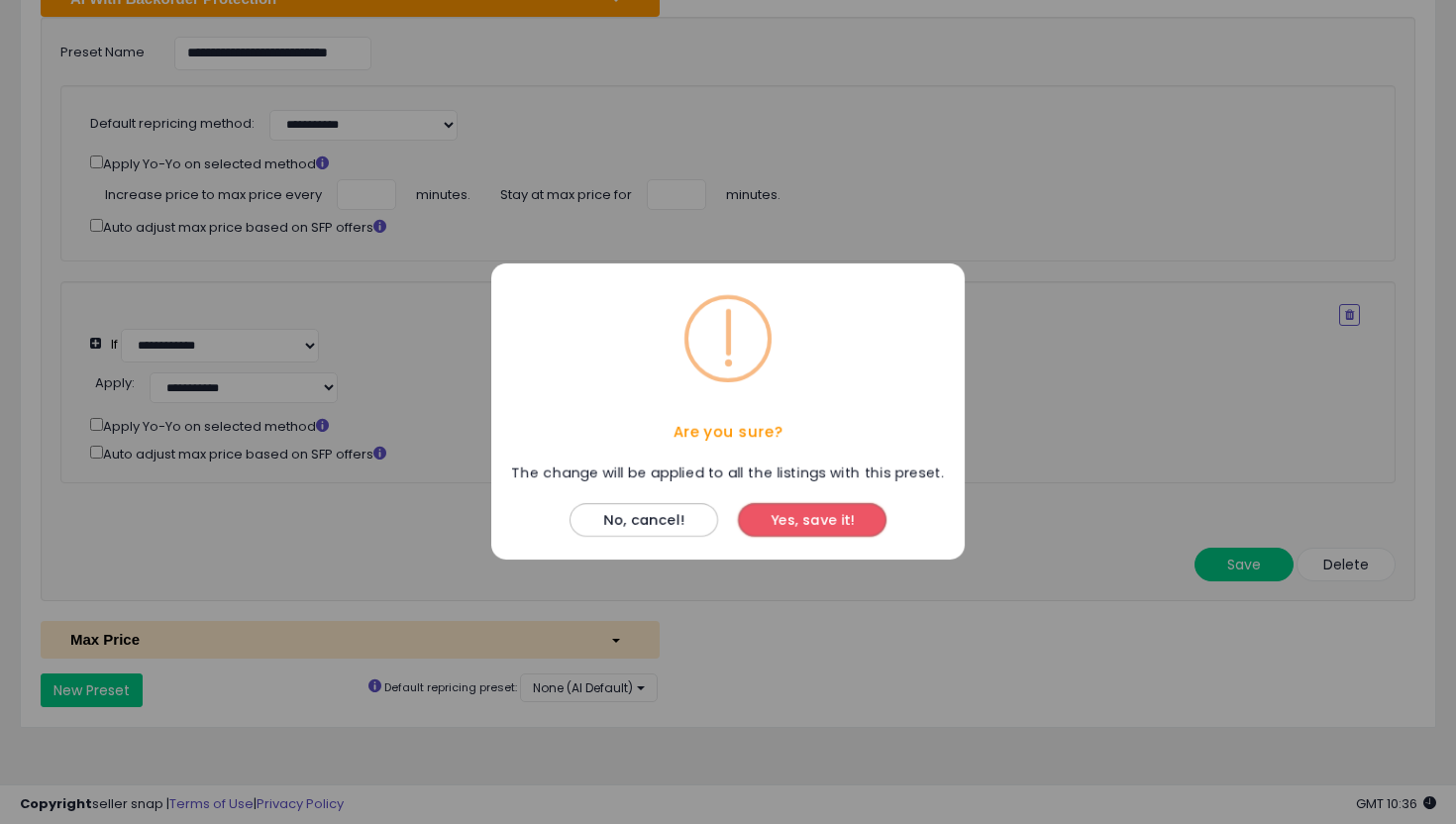 click on "Yes, save it!" at bounding box center [812, 521] 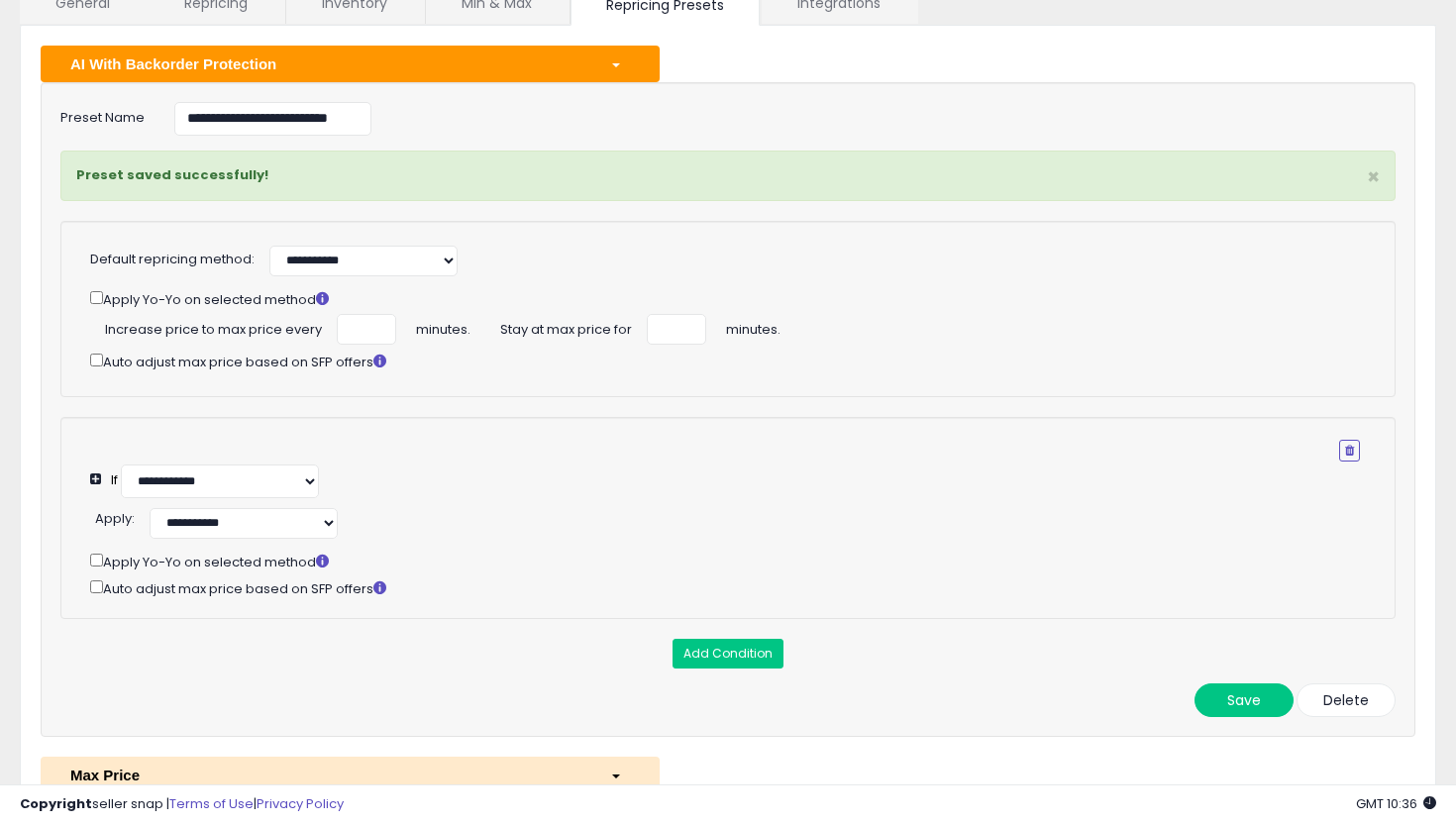 scroll, scrollTop: 0, scrollLeft: 0, axis: both 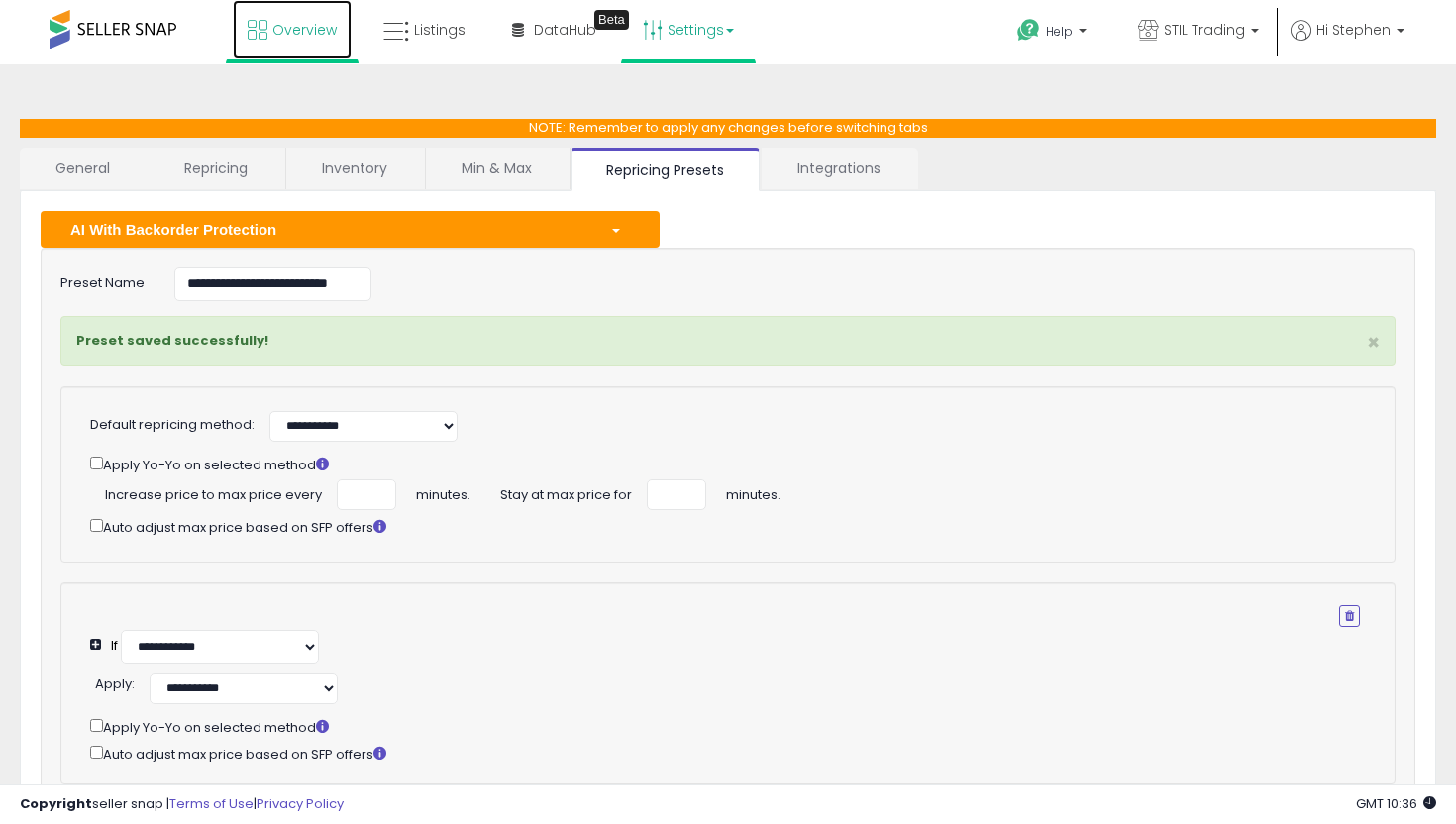 click on "Overview" at bounding box center [304, 30] 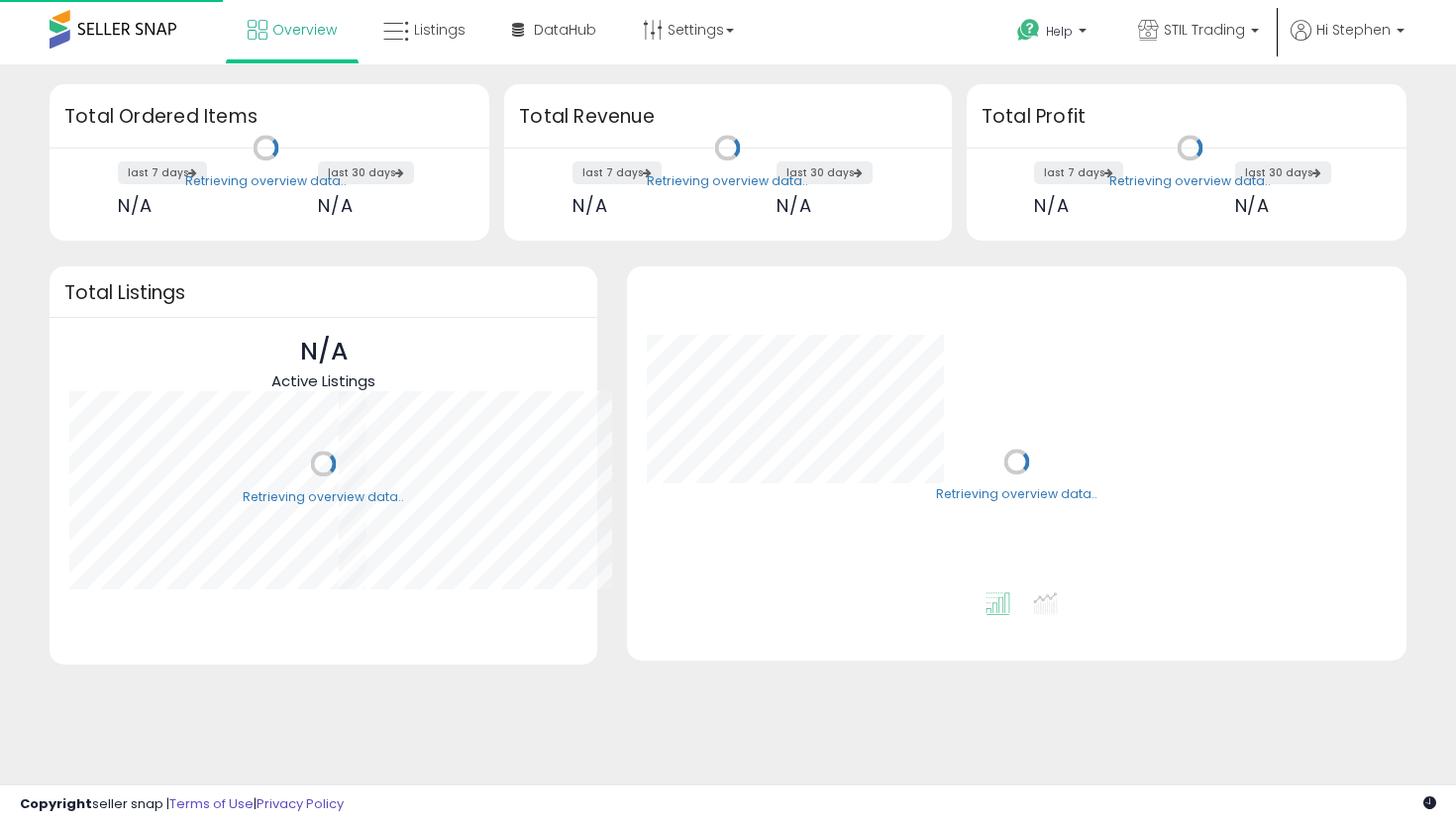 scroll, scrollTop: 0, scrollLeft: 0, axis: both 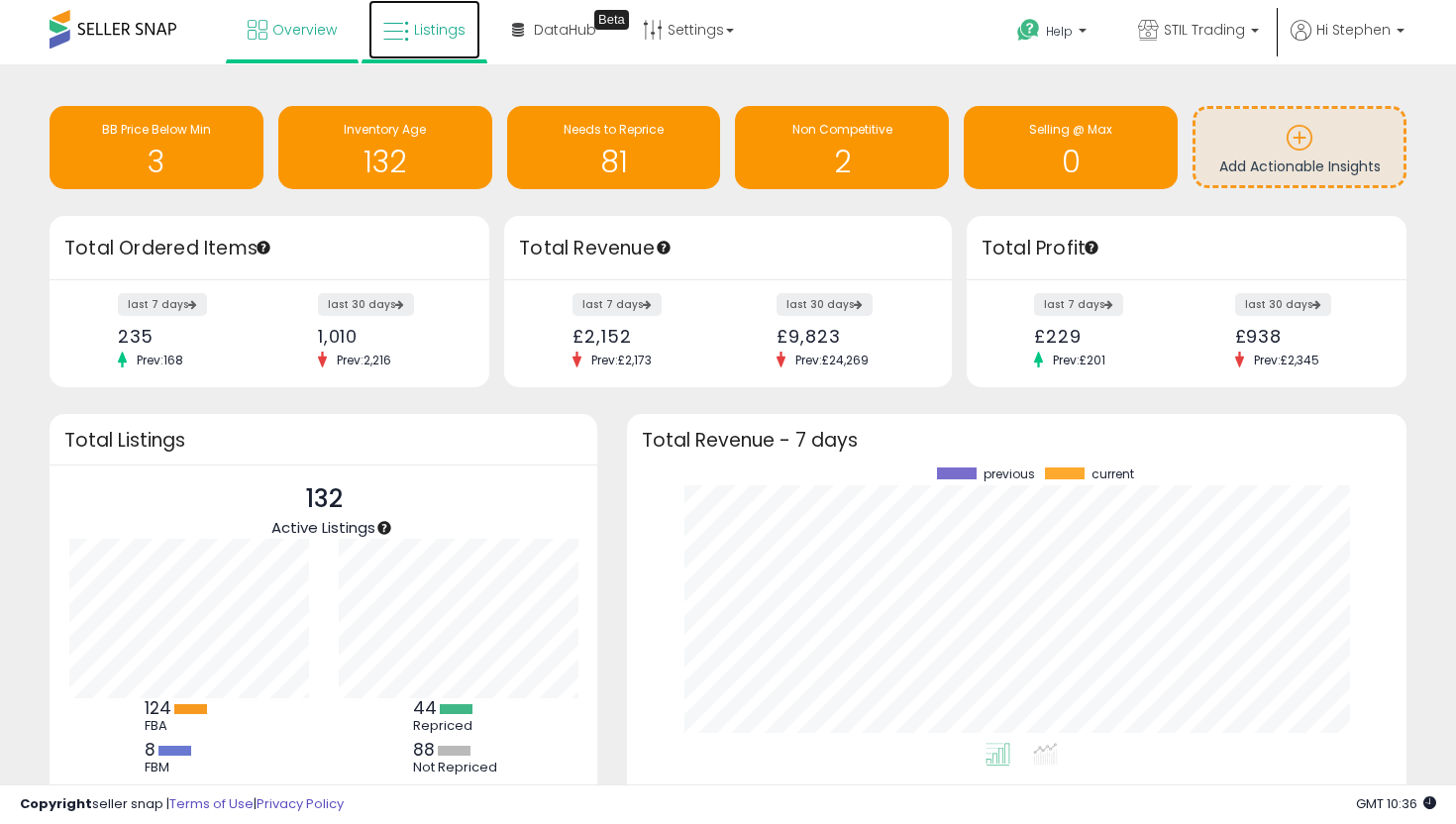 click on "Listings" at bounding box center [440, 30] 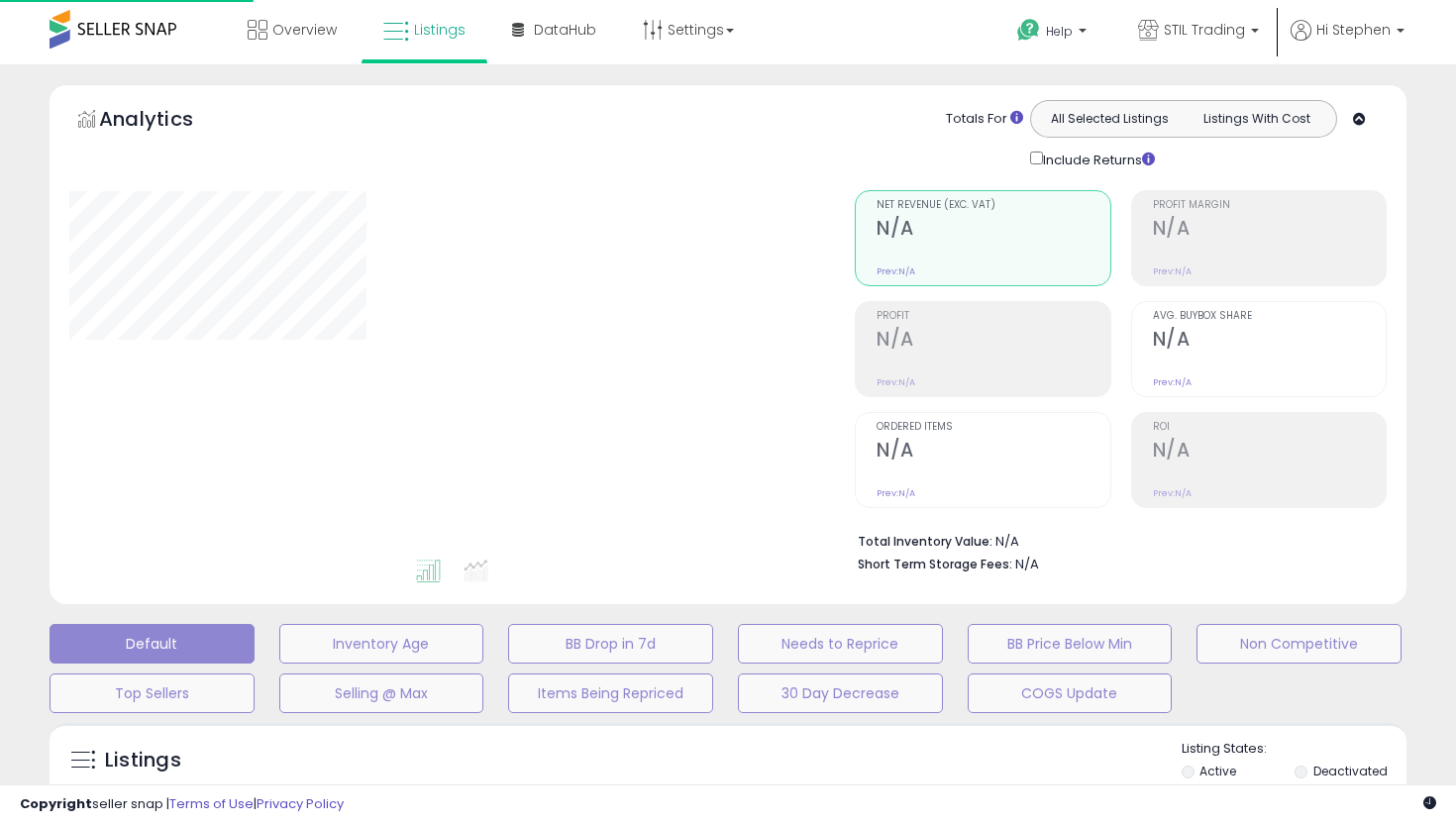 scroll, scrollTop: 0, scrollLeft: 0, axis: both 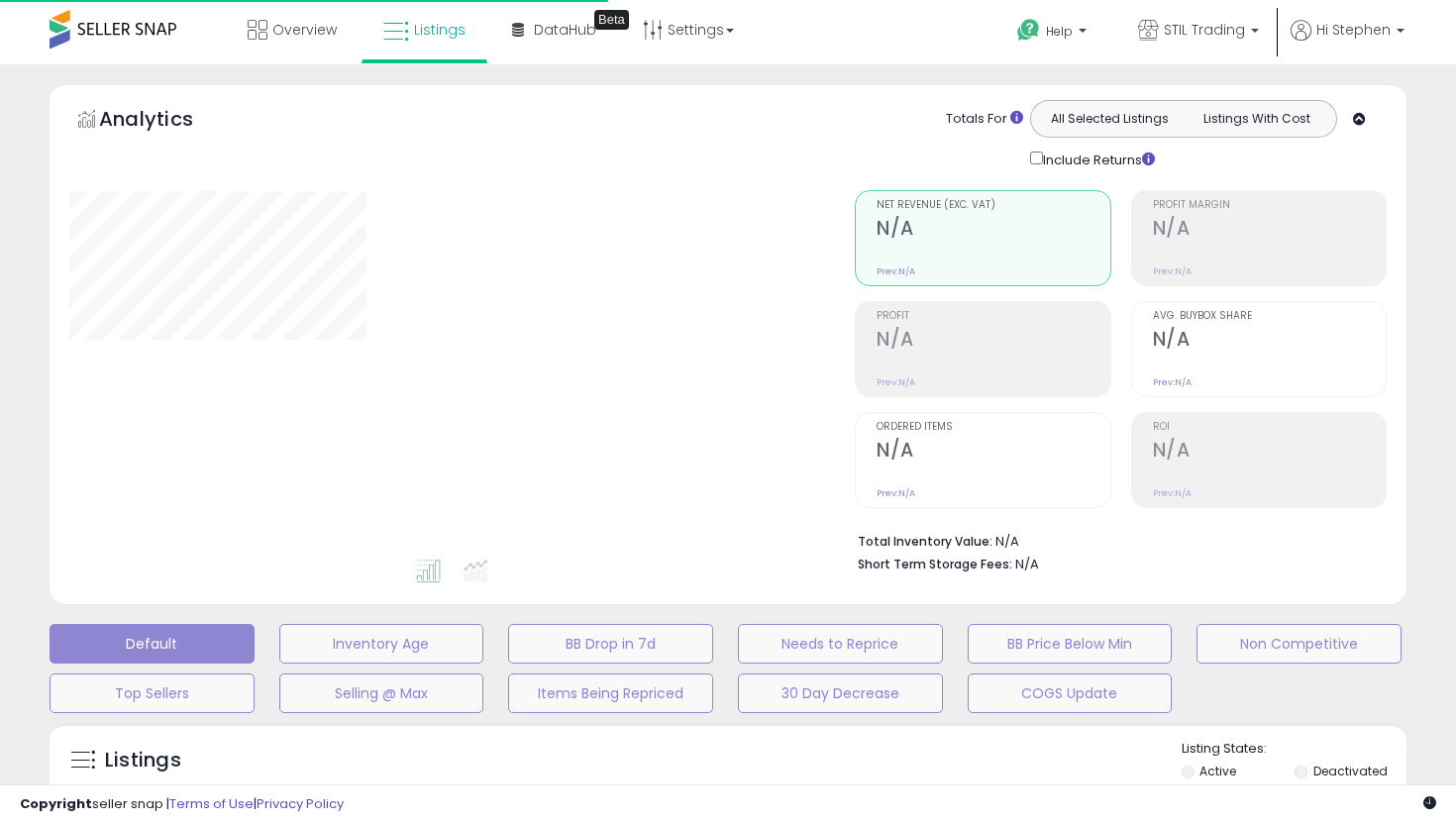 type on "**********" 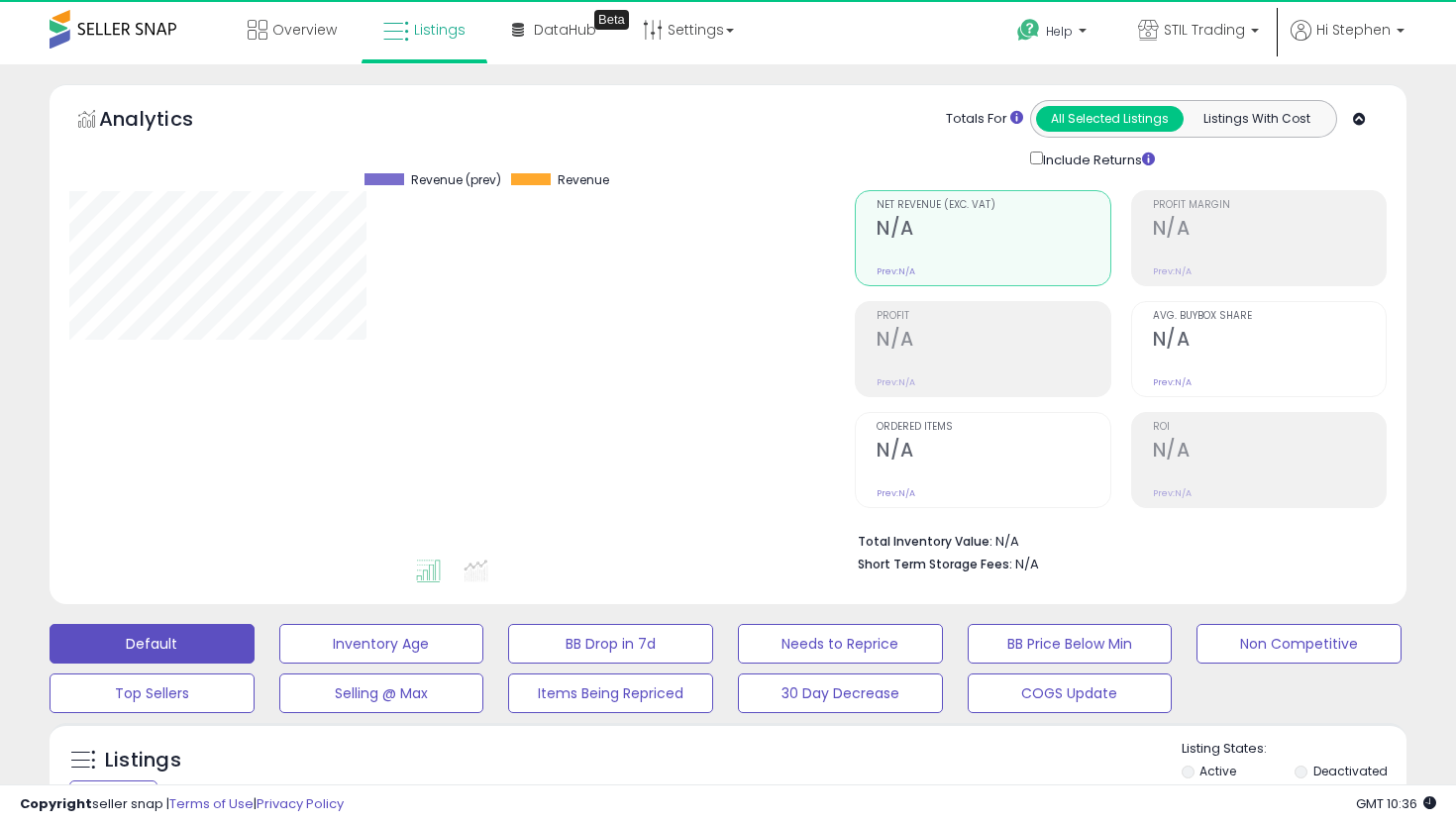 scroll, scrollTop: 989979, scrollLeft: 989690, axis: both 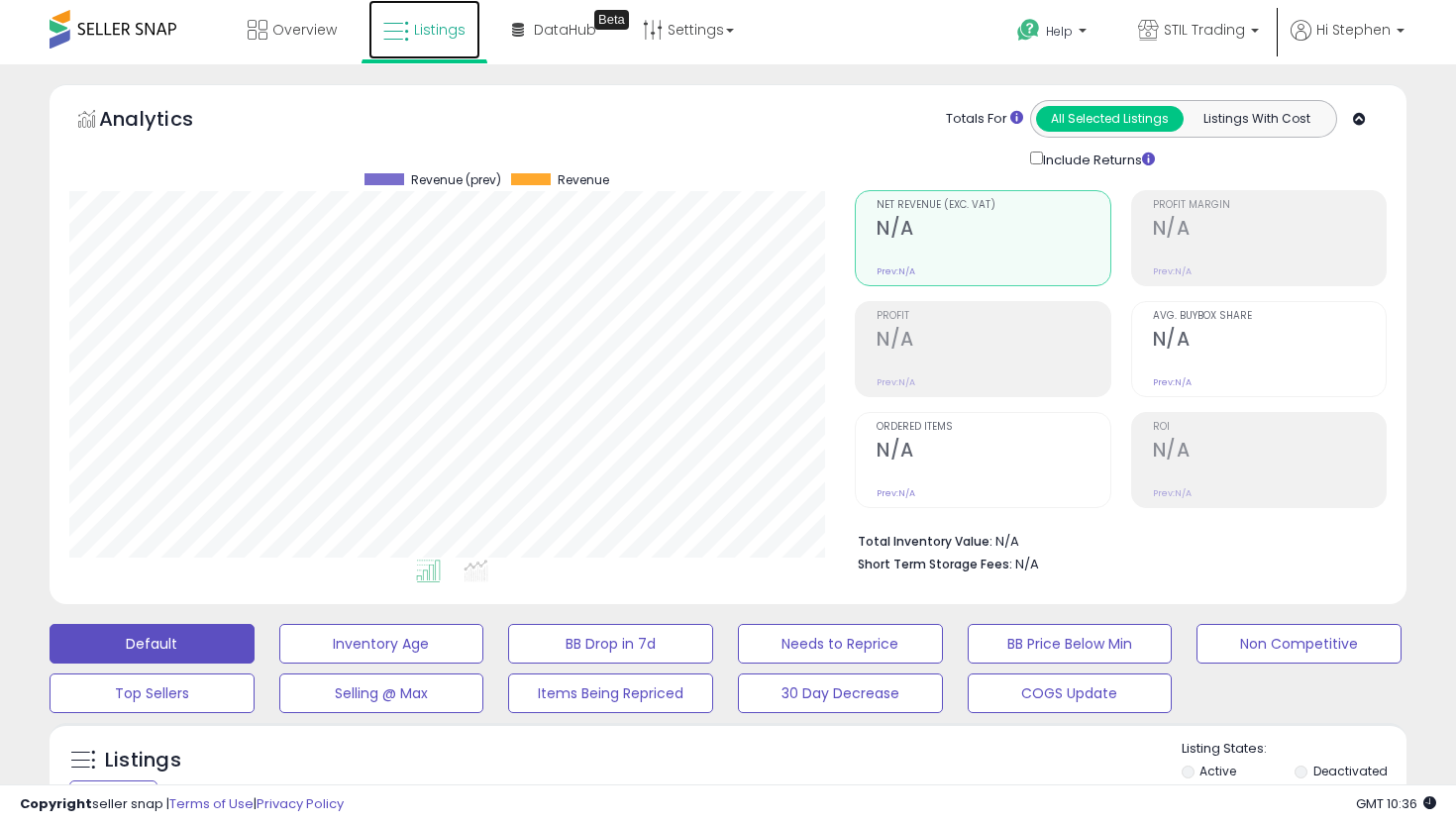 click on "Listings" at bounding box center (440, 30) 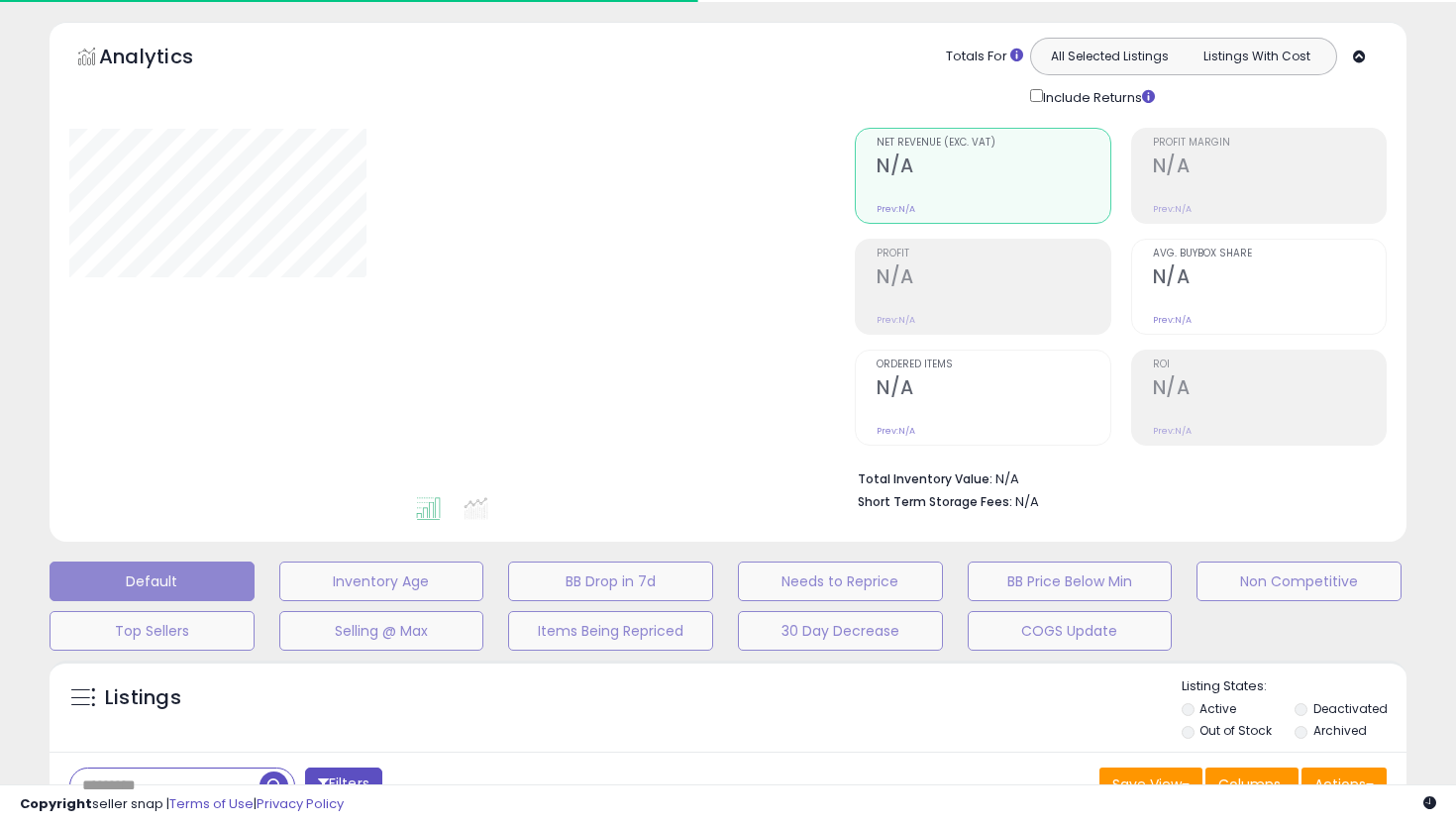 type on "**********" 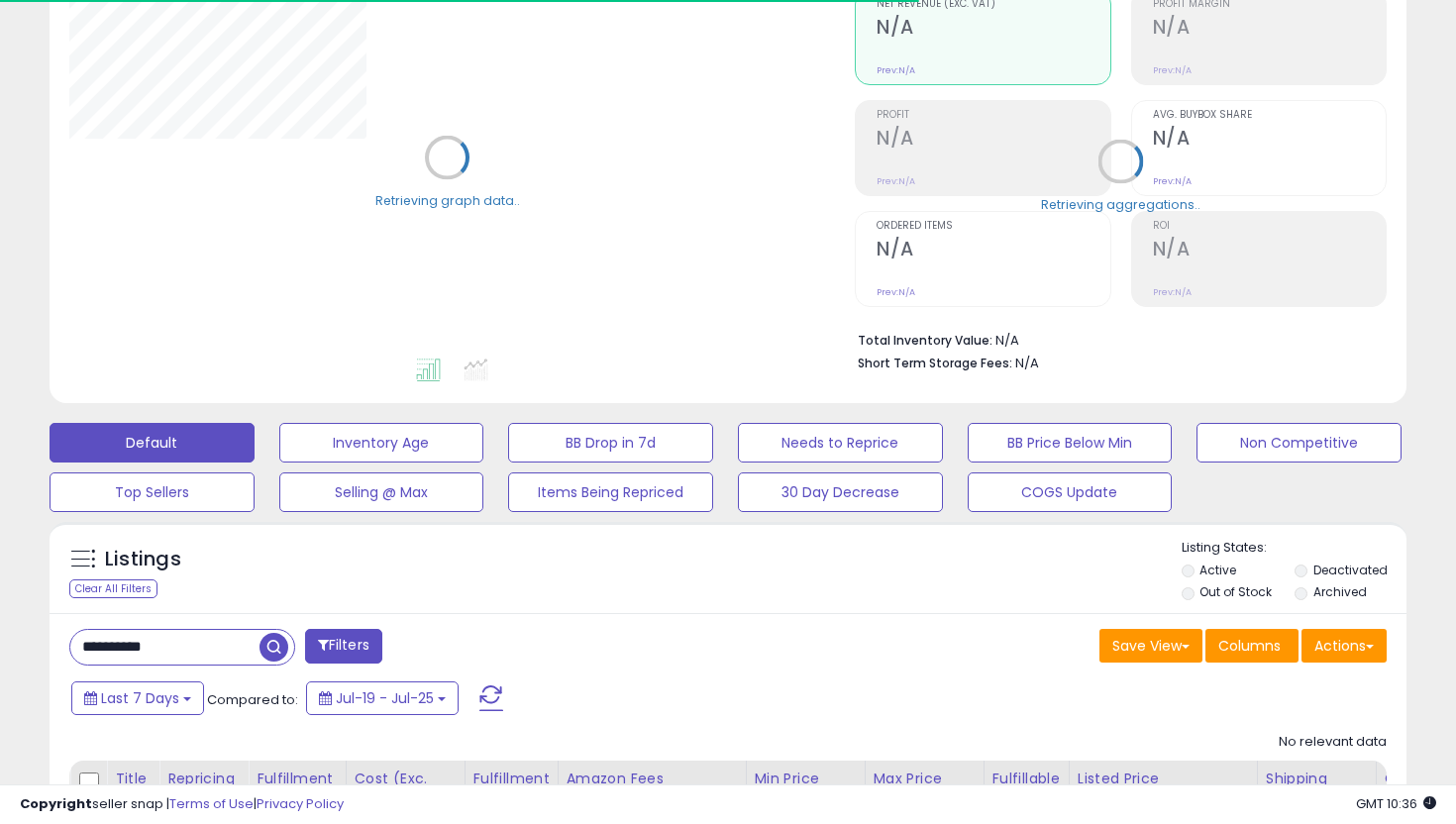 scroll, scrollTop: 204, scrollLeft: 0, axis: vertical 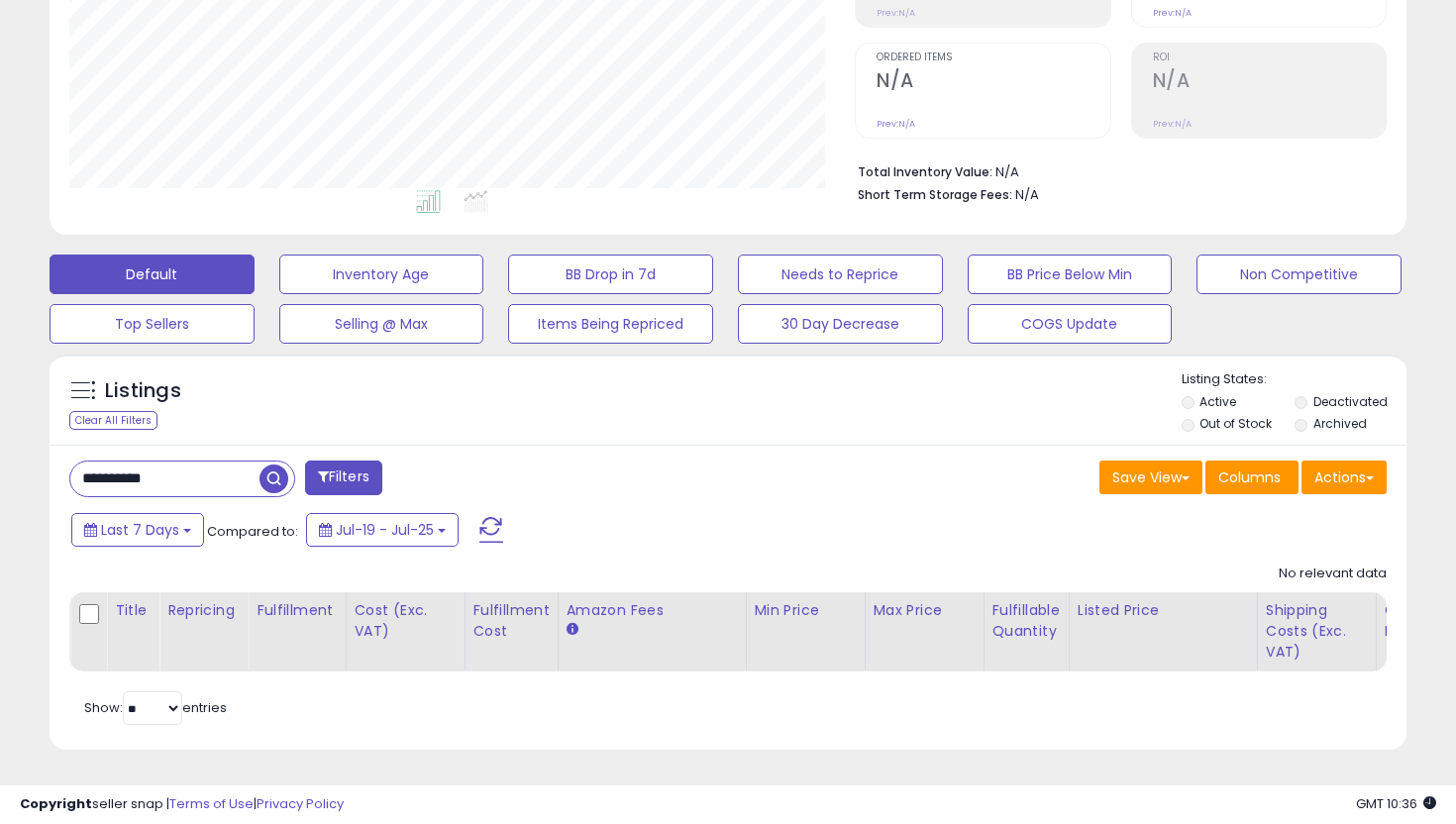 click on "**********" at bounding box center (164, 478) 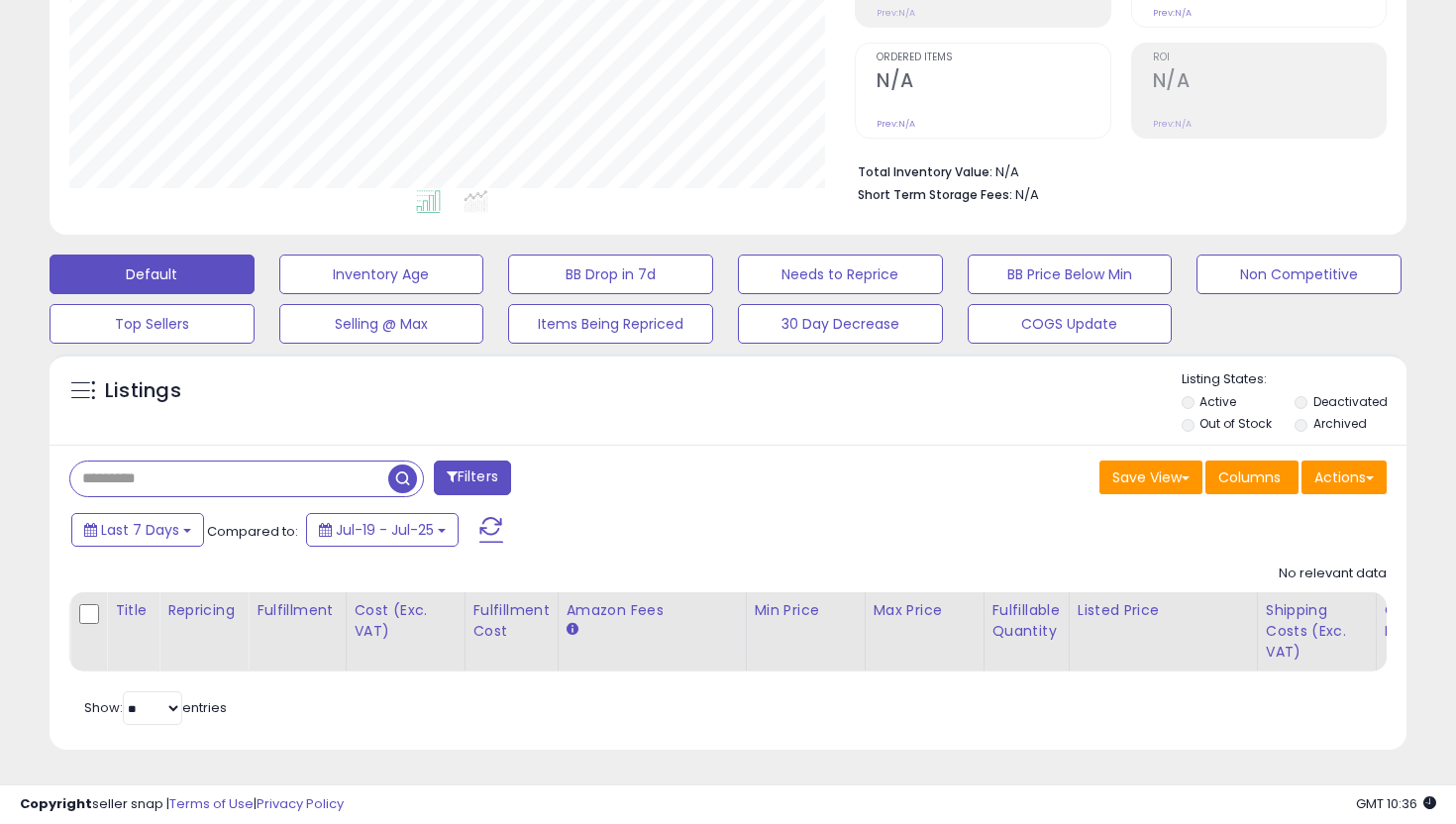 click at bounding box center (229, 478) 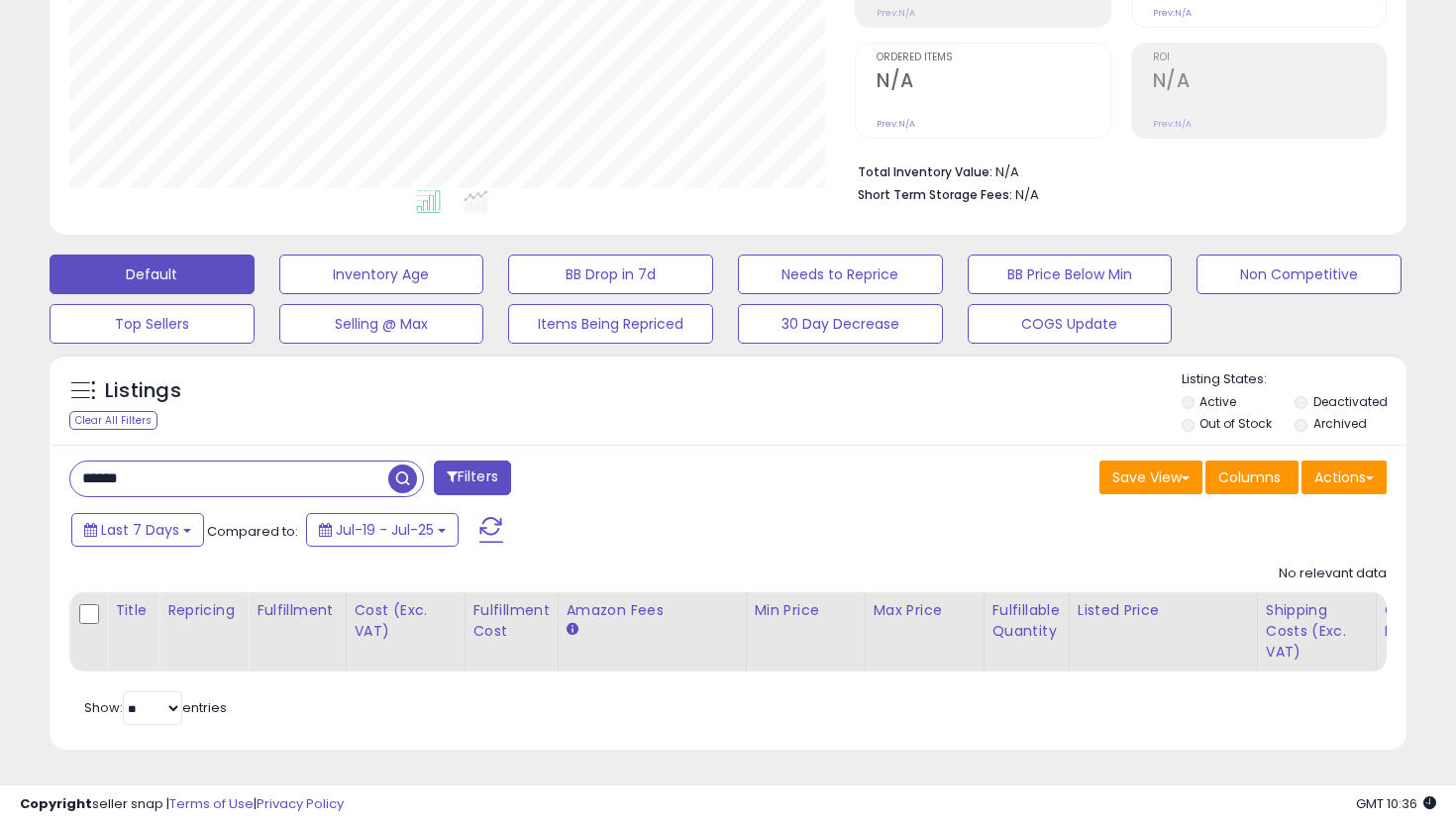 type on "******" 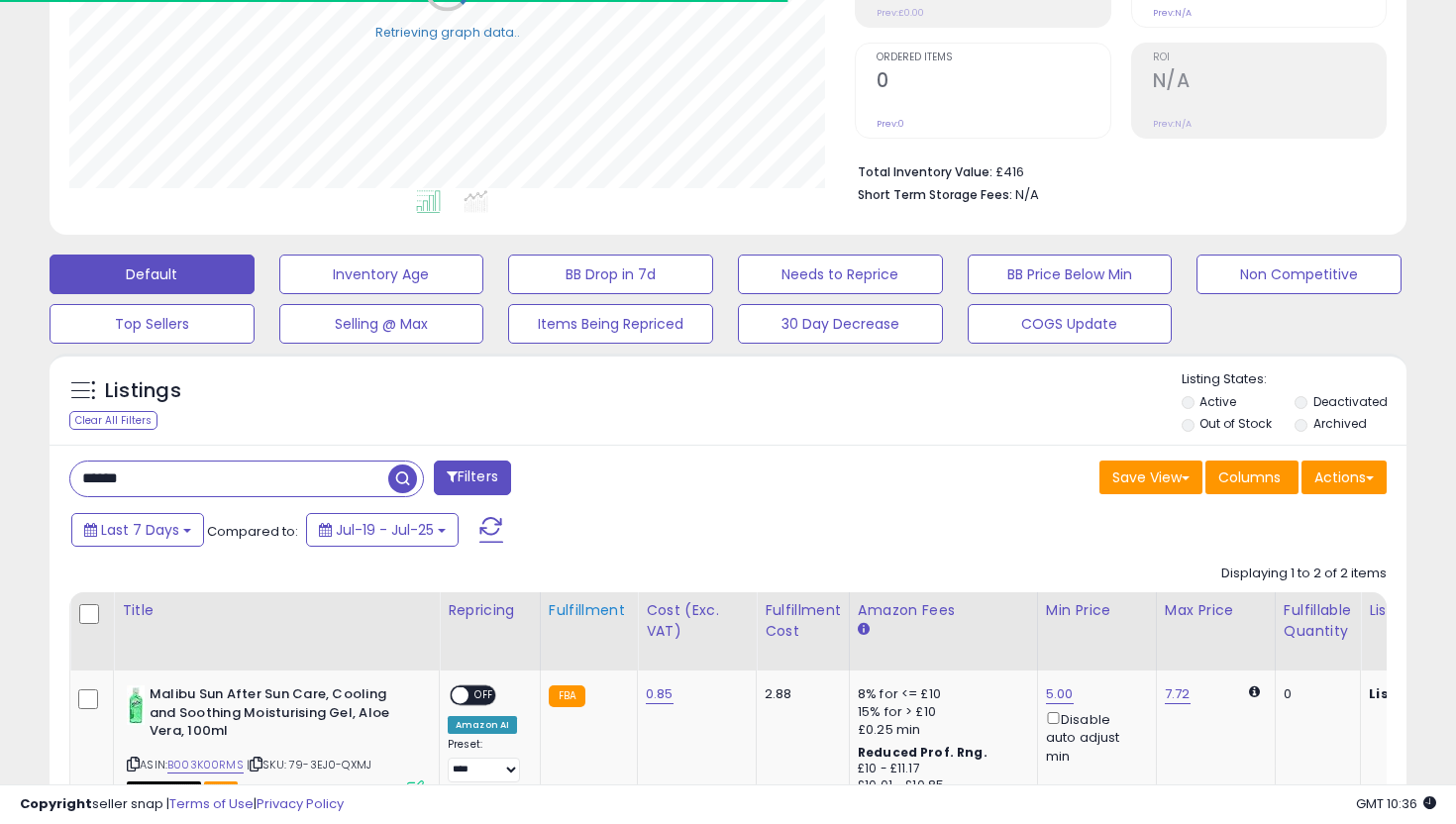scroll, scrollTop: 535, scrollLeft: 0, axis: vertical 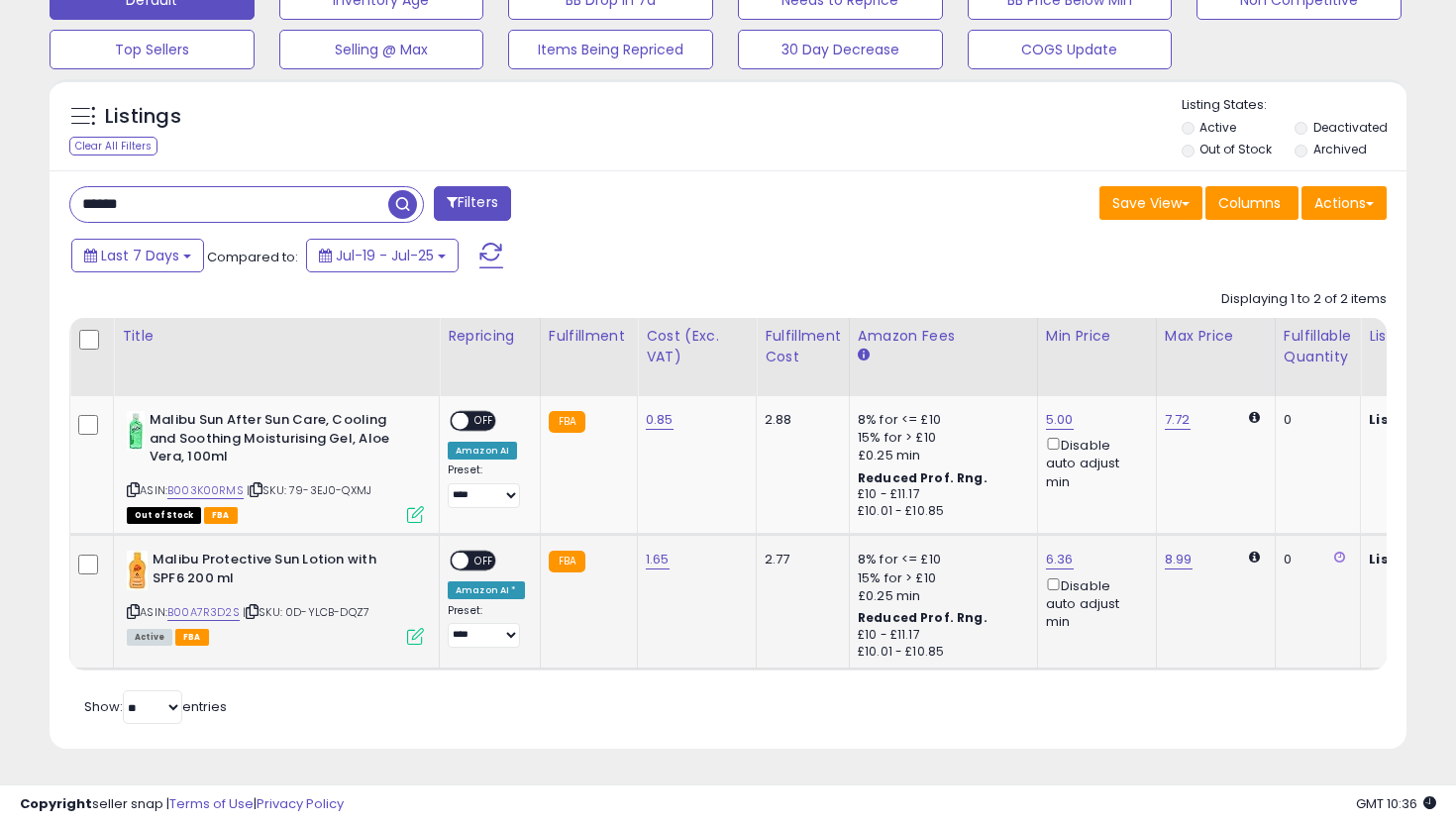 click at bounding box center (415, 636) 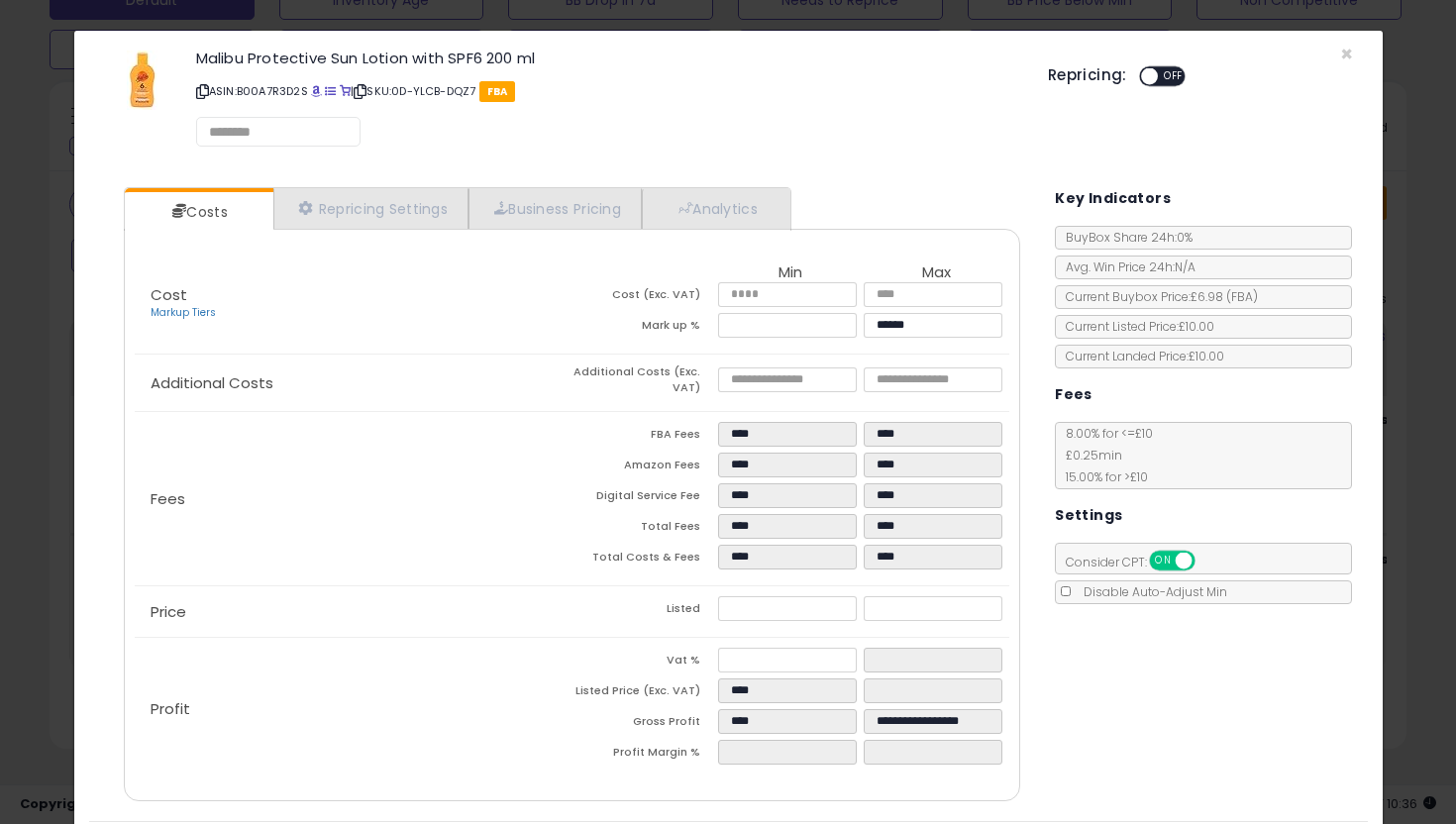 select on "*********" 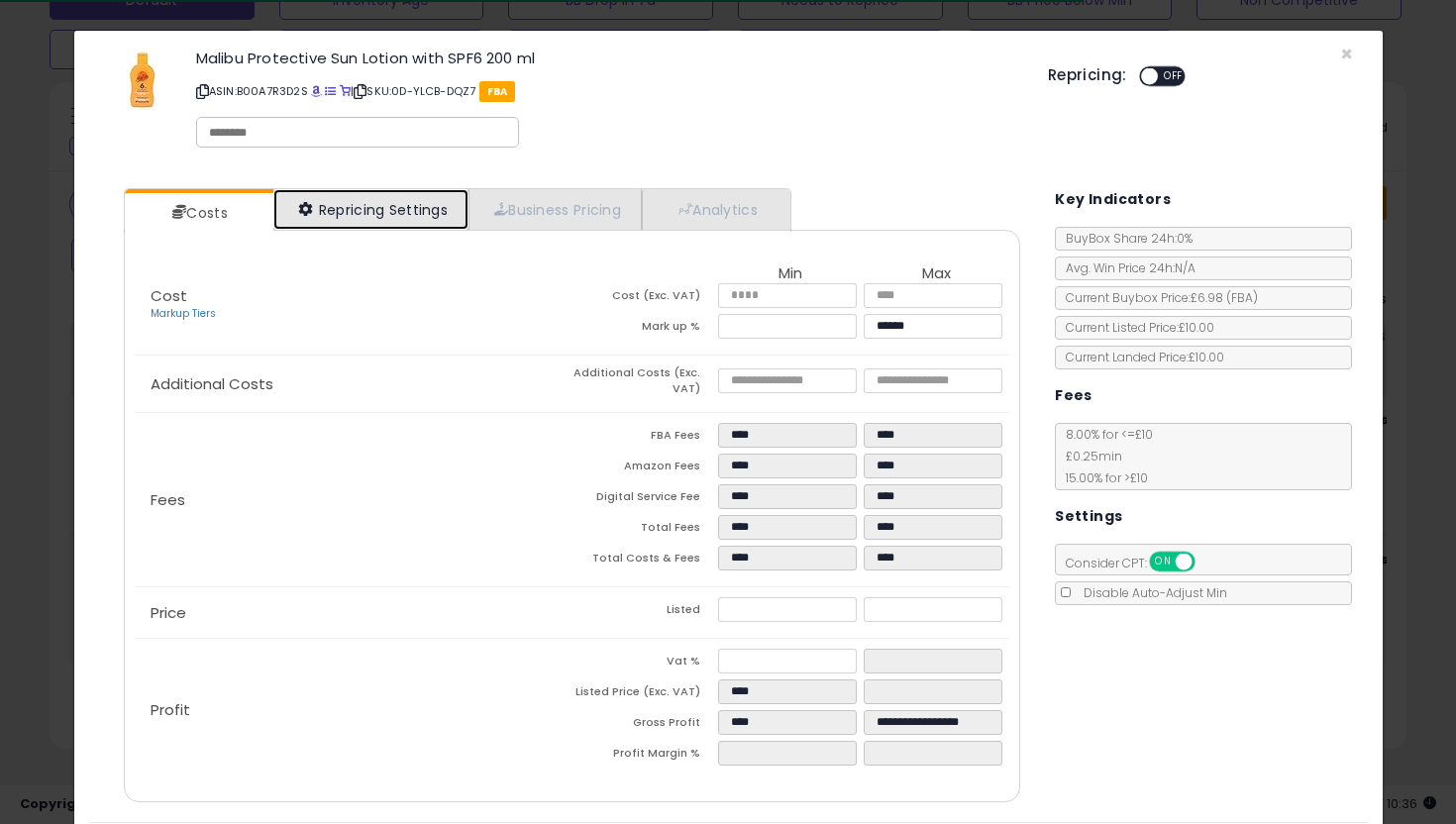 click on "Repricing Settings" at bounding box center [371, 209] 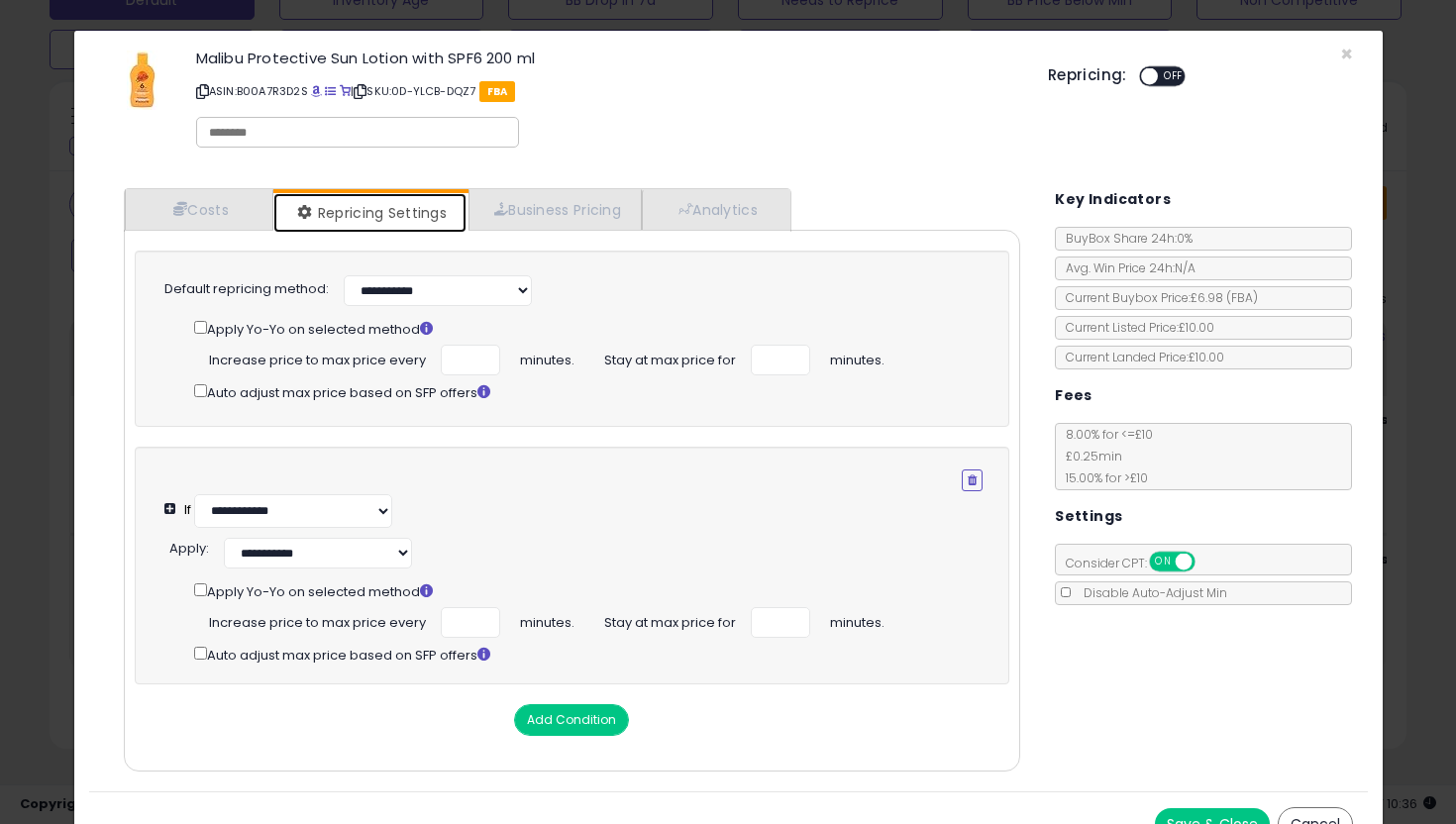 scroll, scrollTop: 28, scrollLeft: 0, axis: vertical 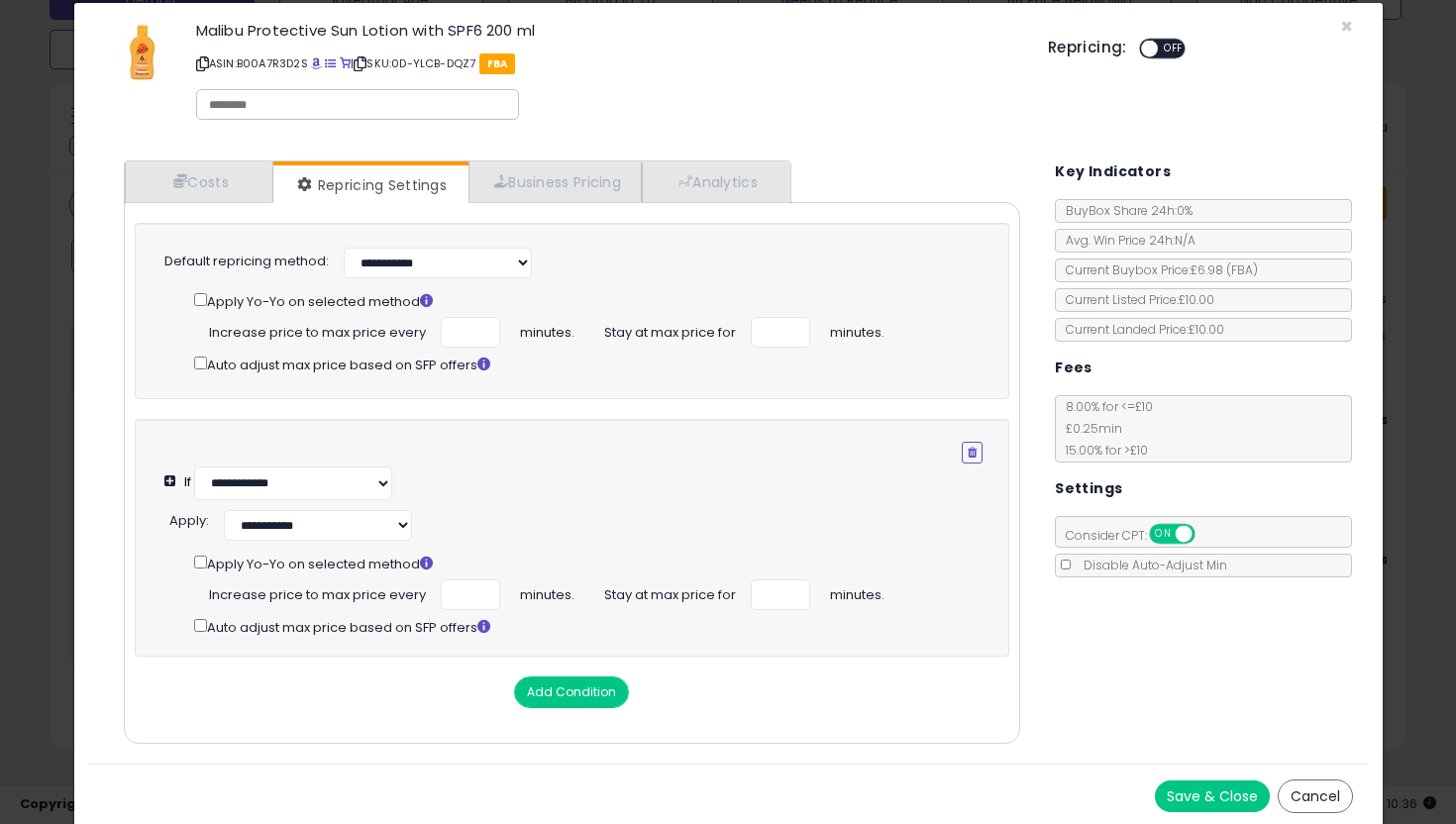 click on "Cancel" at bounding box center [1315, 796] 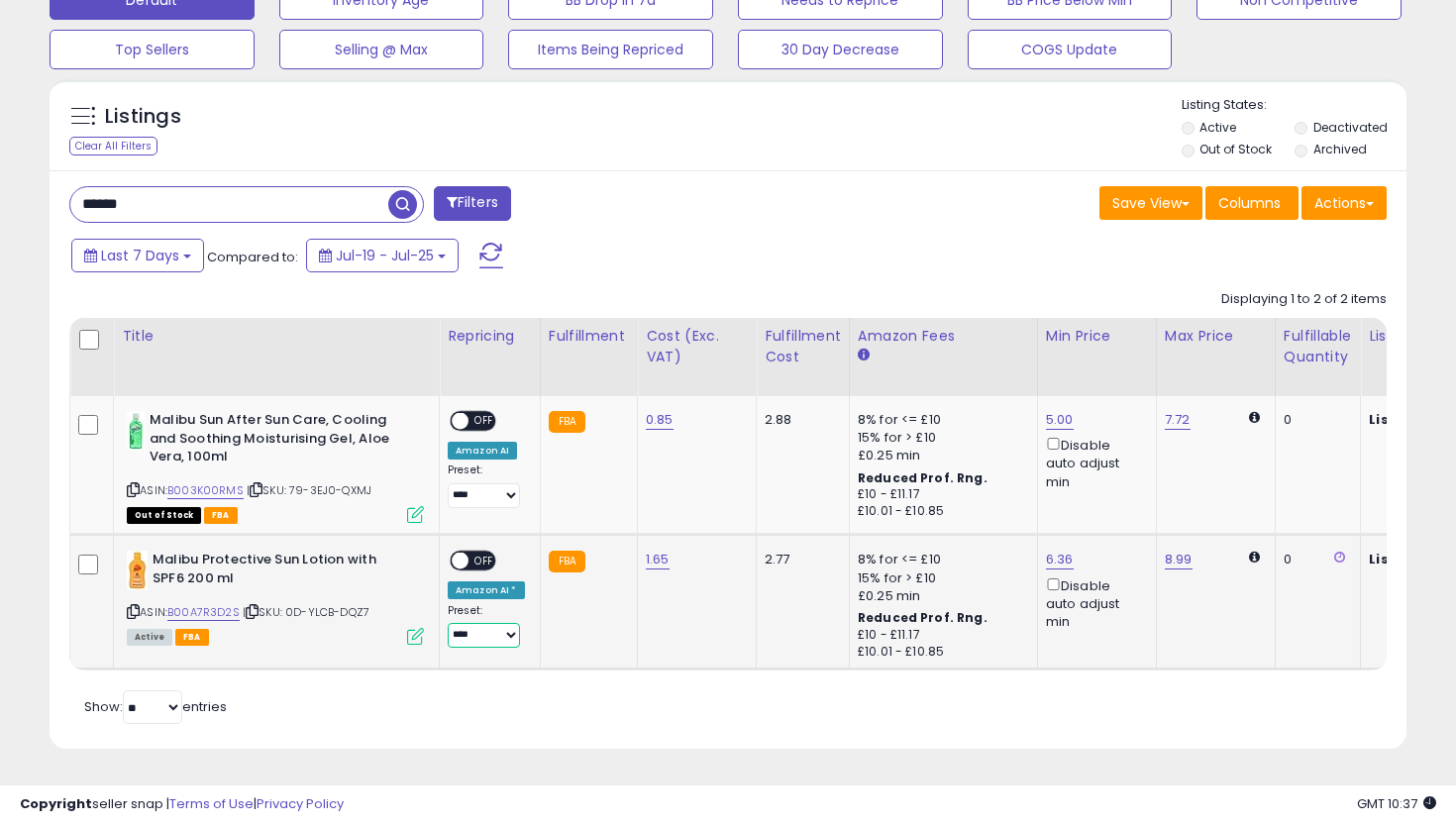 click on "**********" at bounding box center (483, 635) 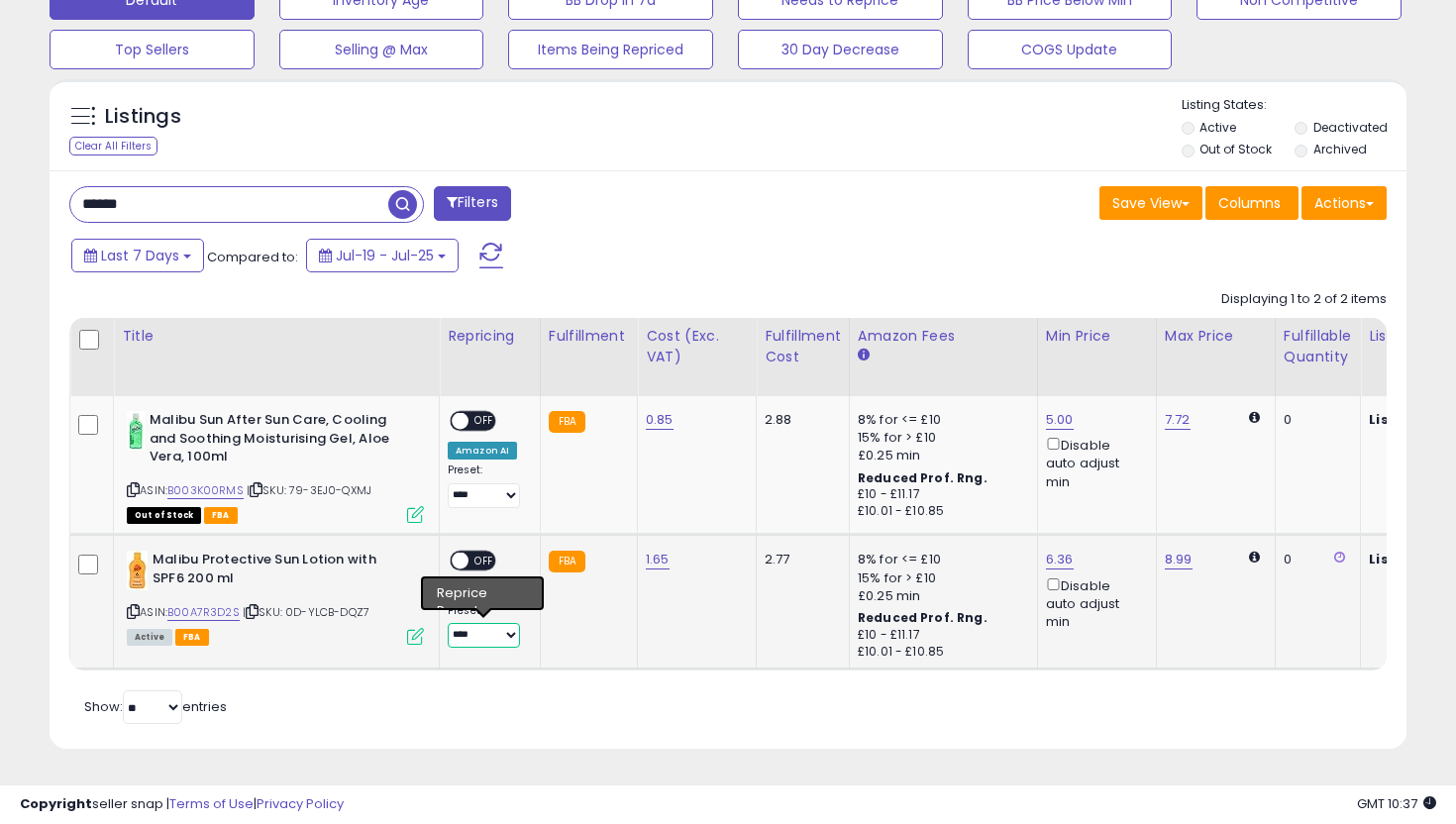 select on "**********" 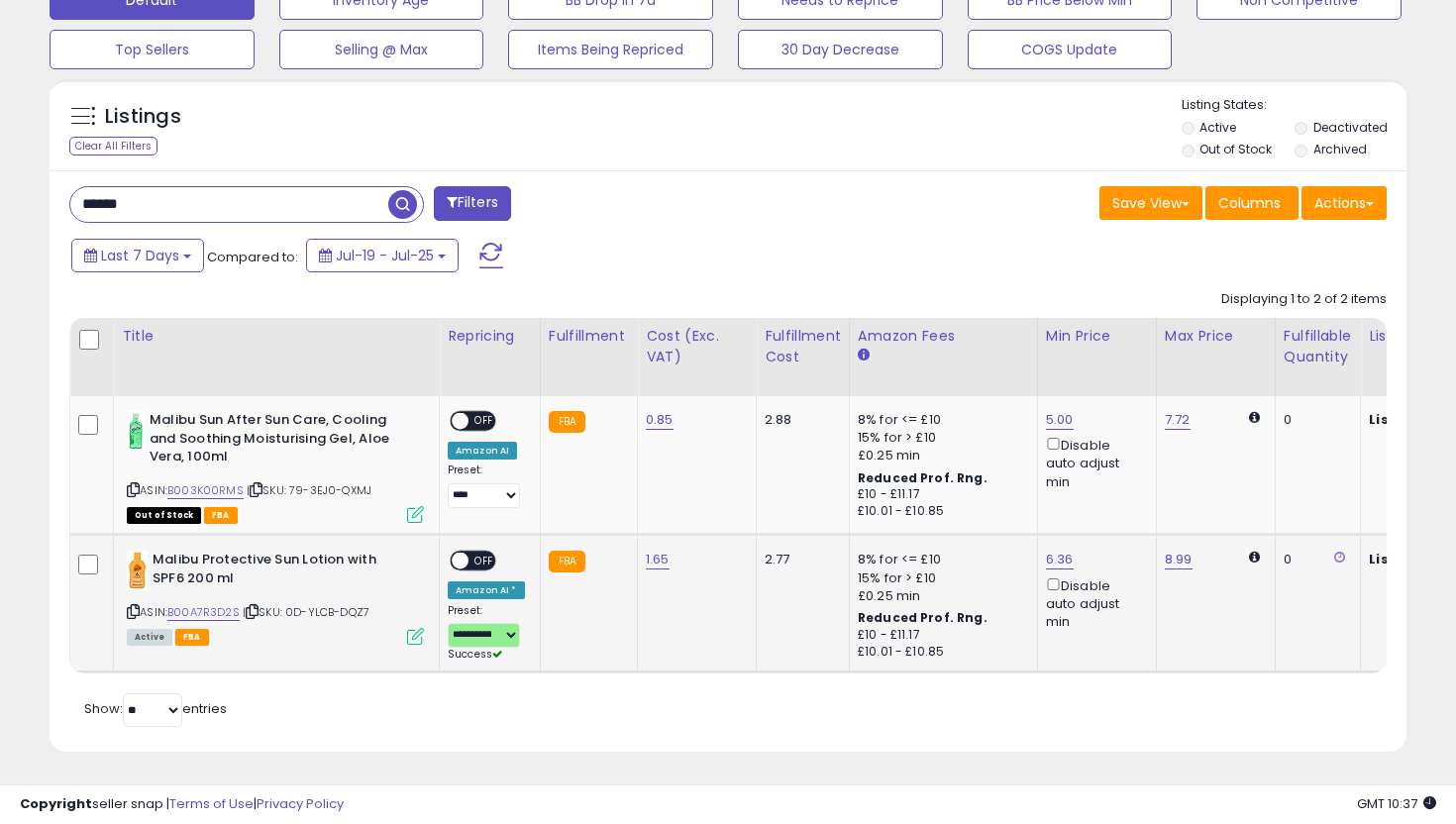 click at bounding box center [415, 636] 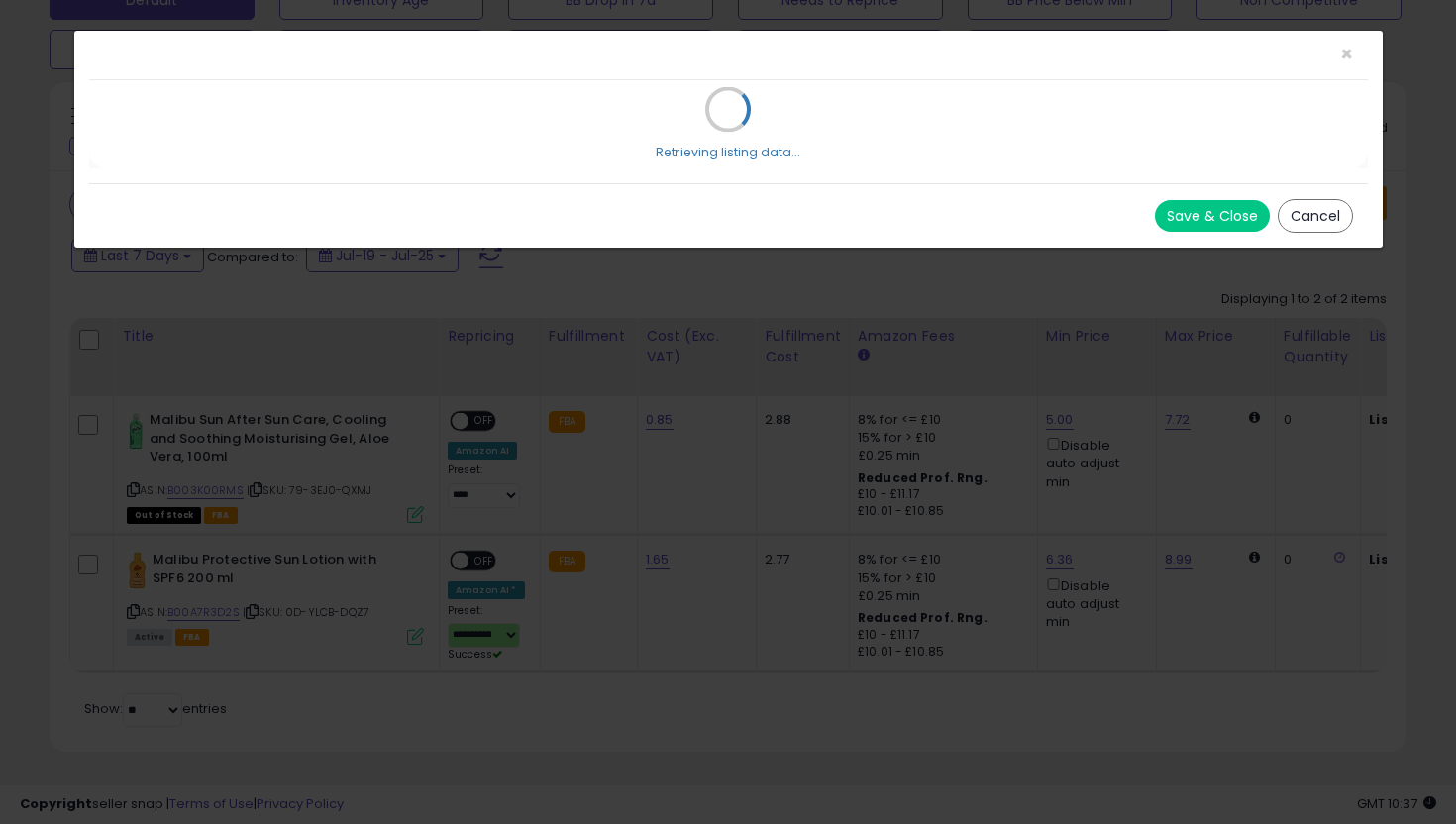 scroll, scrollTop: 0, scrollLeft: 0, axis: both 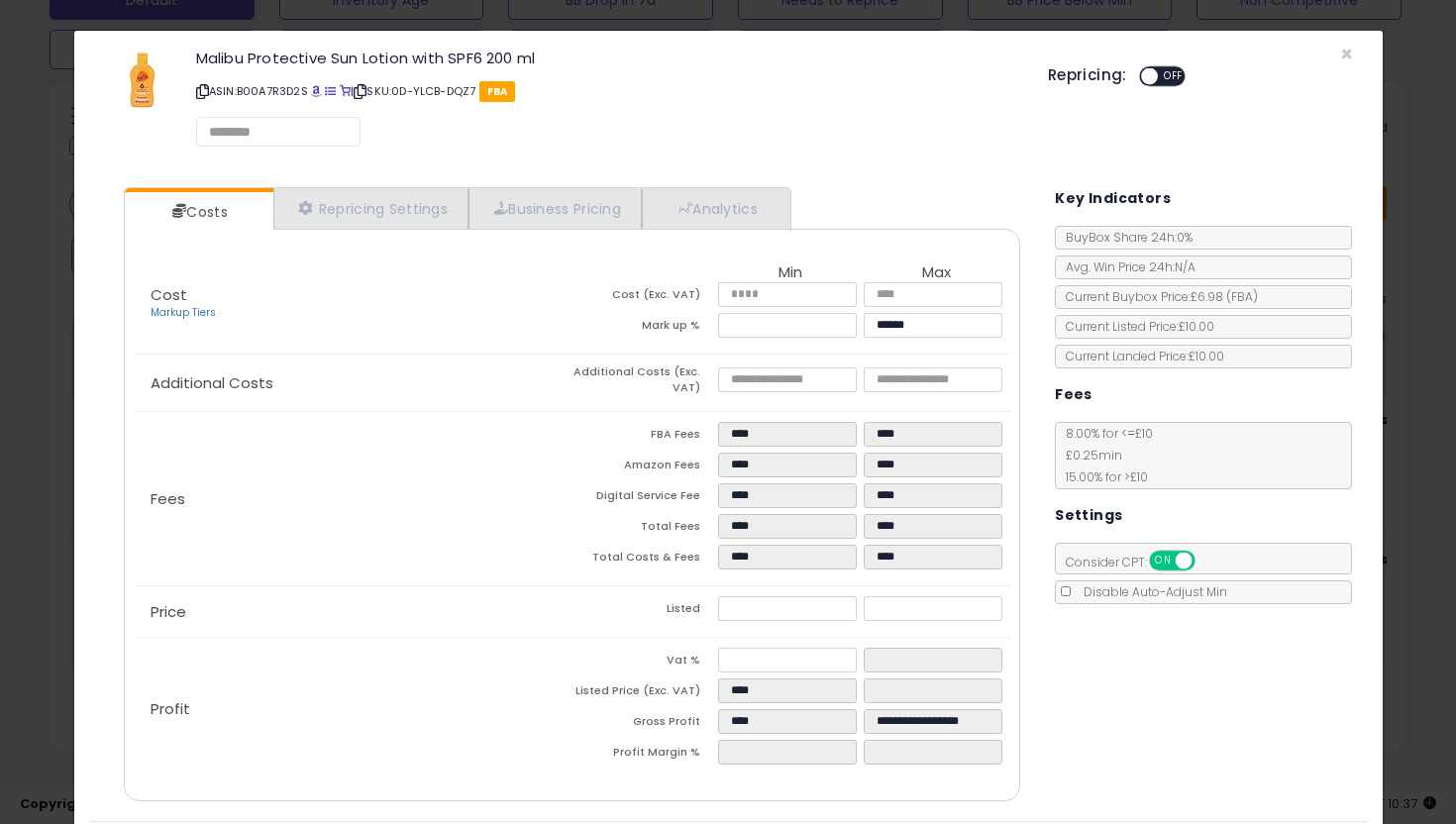 select on "*********" 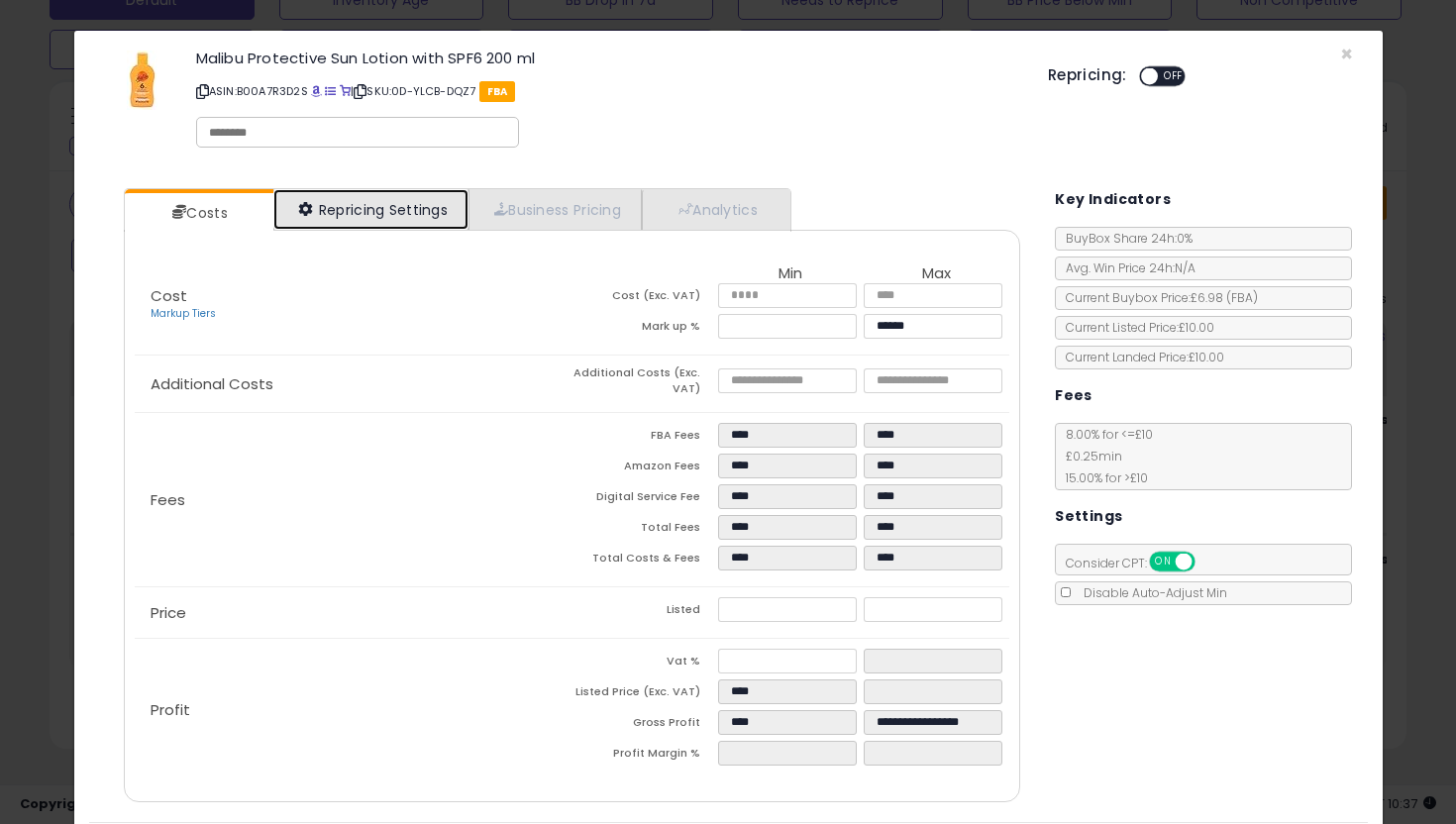 select on "**********" 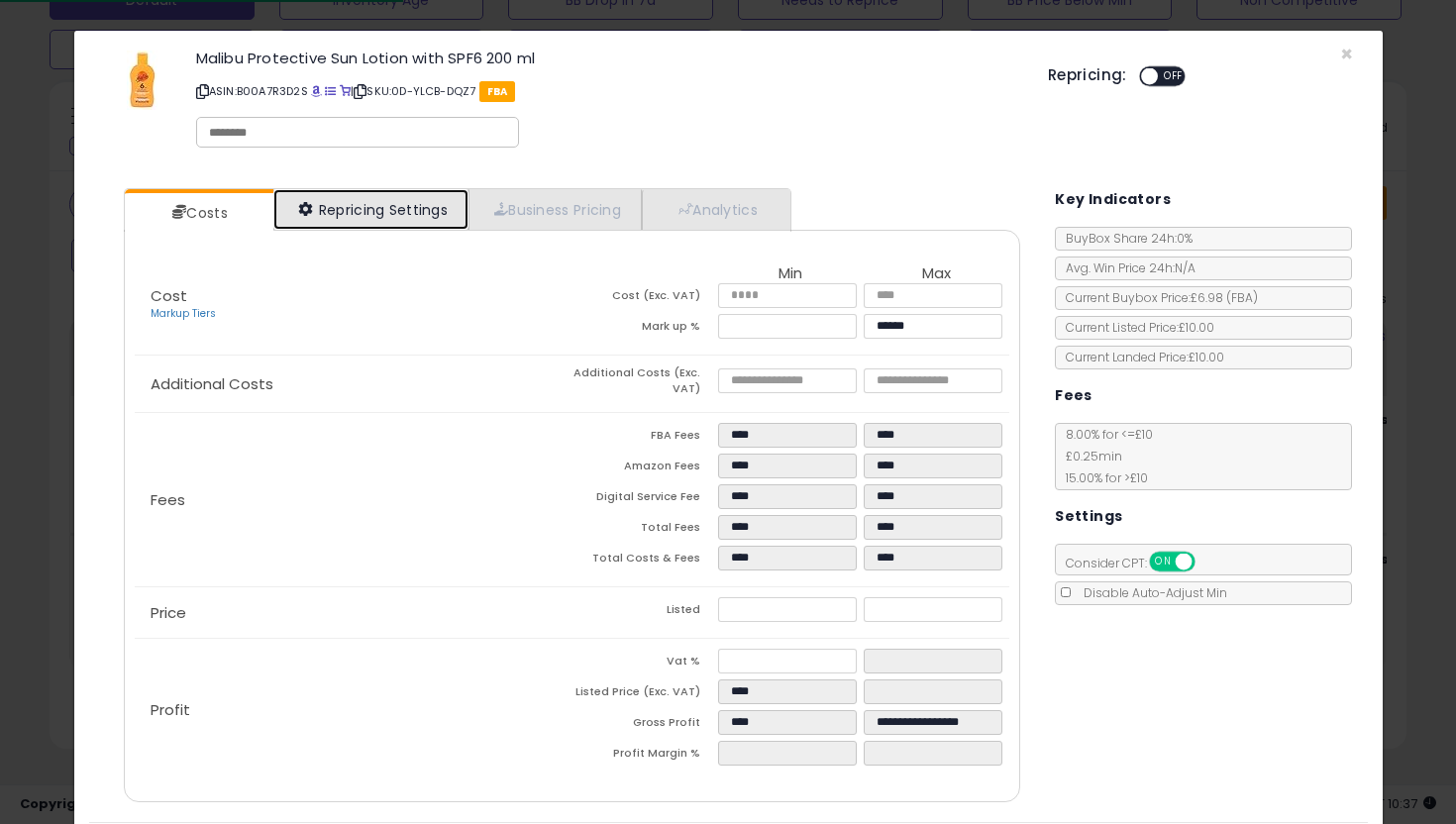 click on "Repricing Settings" at bounding box center (371, 209) 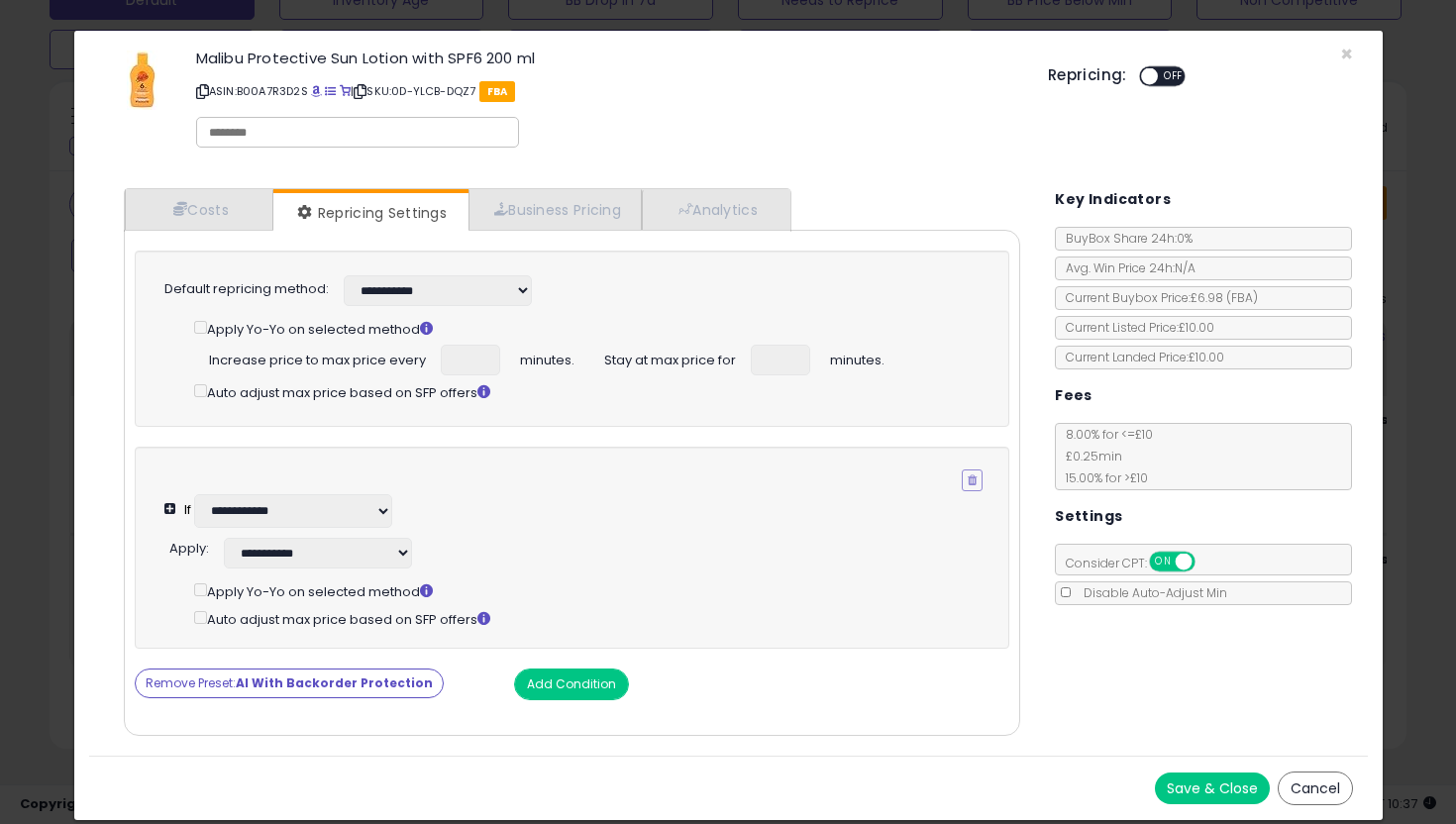 click on "Save & Close" at bounding box center [1212, 788] 